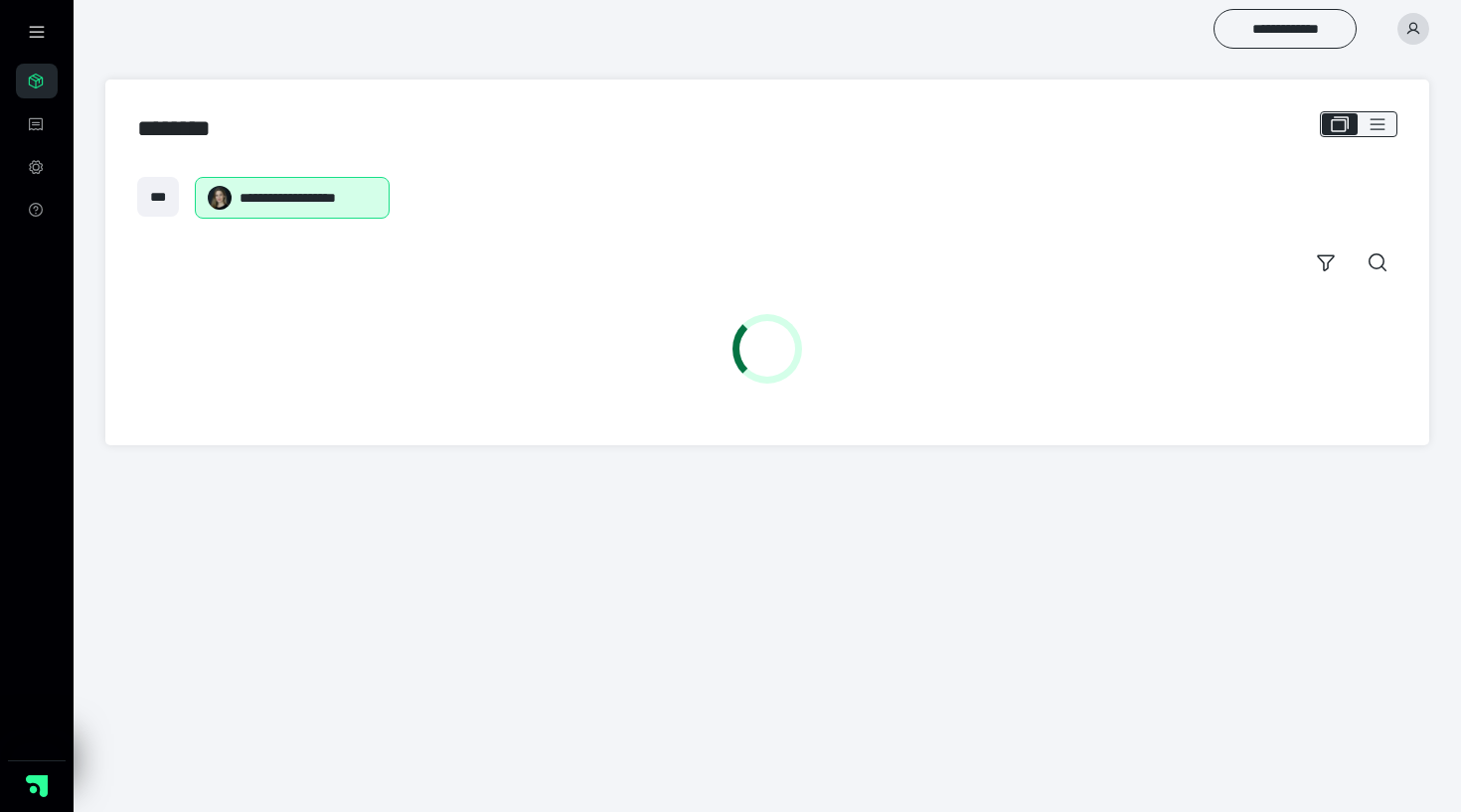 scroll, scrollTop: 0, scrollLeft: 0, axis: both 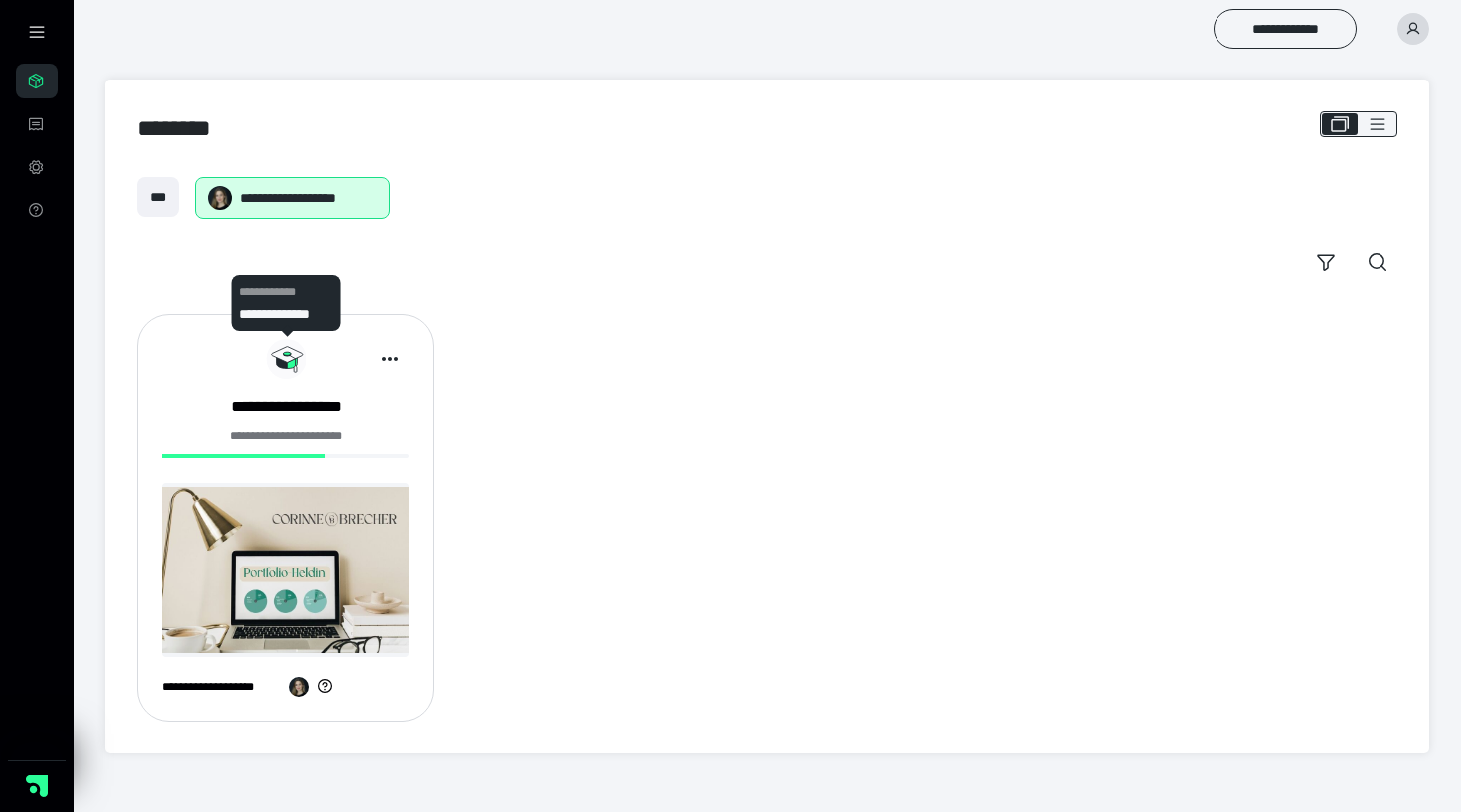 click on "**********" at bounding box center [285, 518] 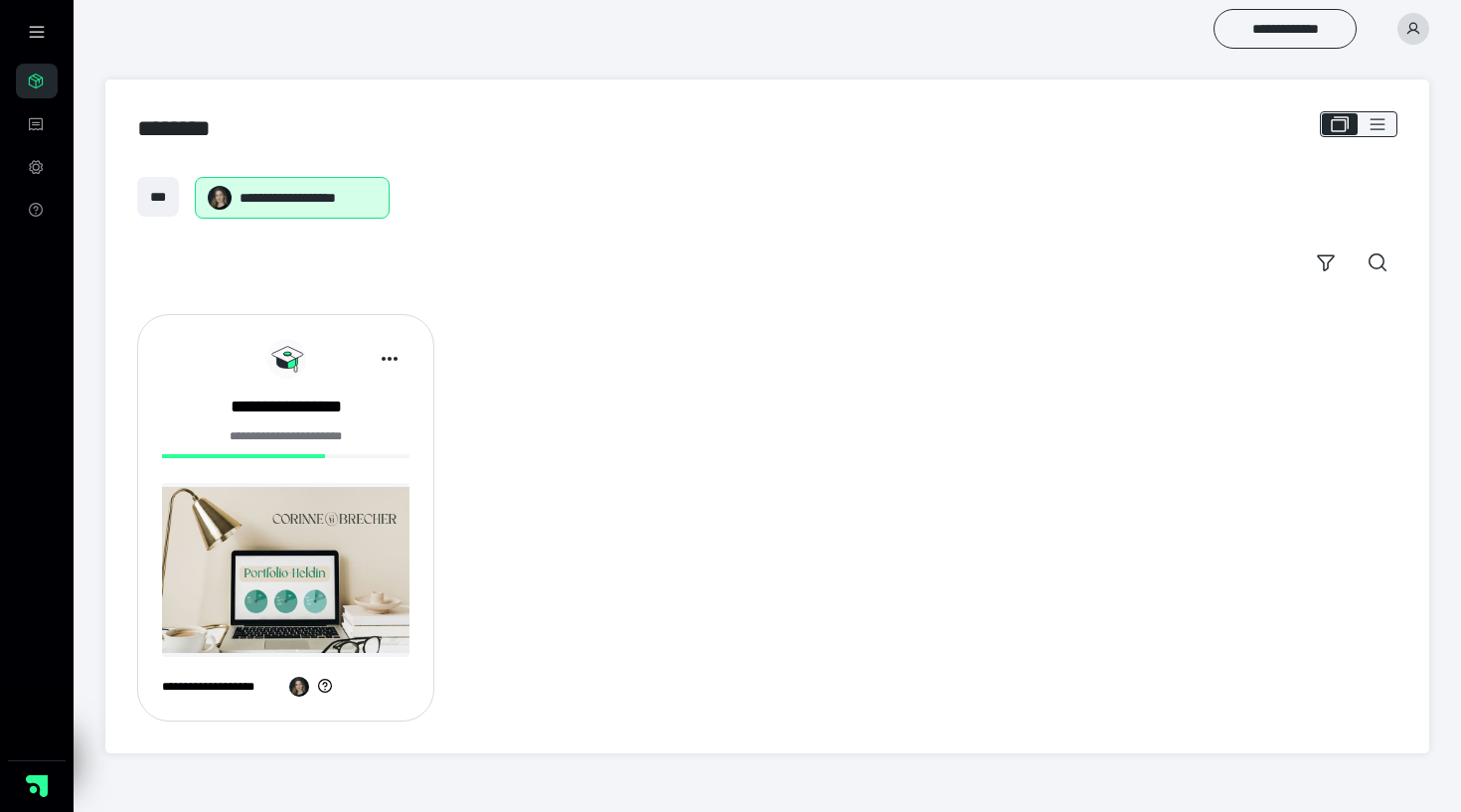 click at bounding box center (285, 569) 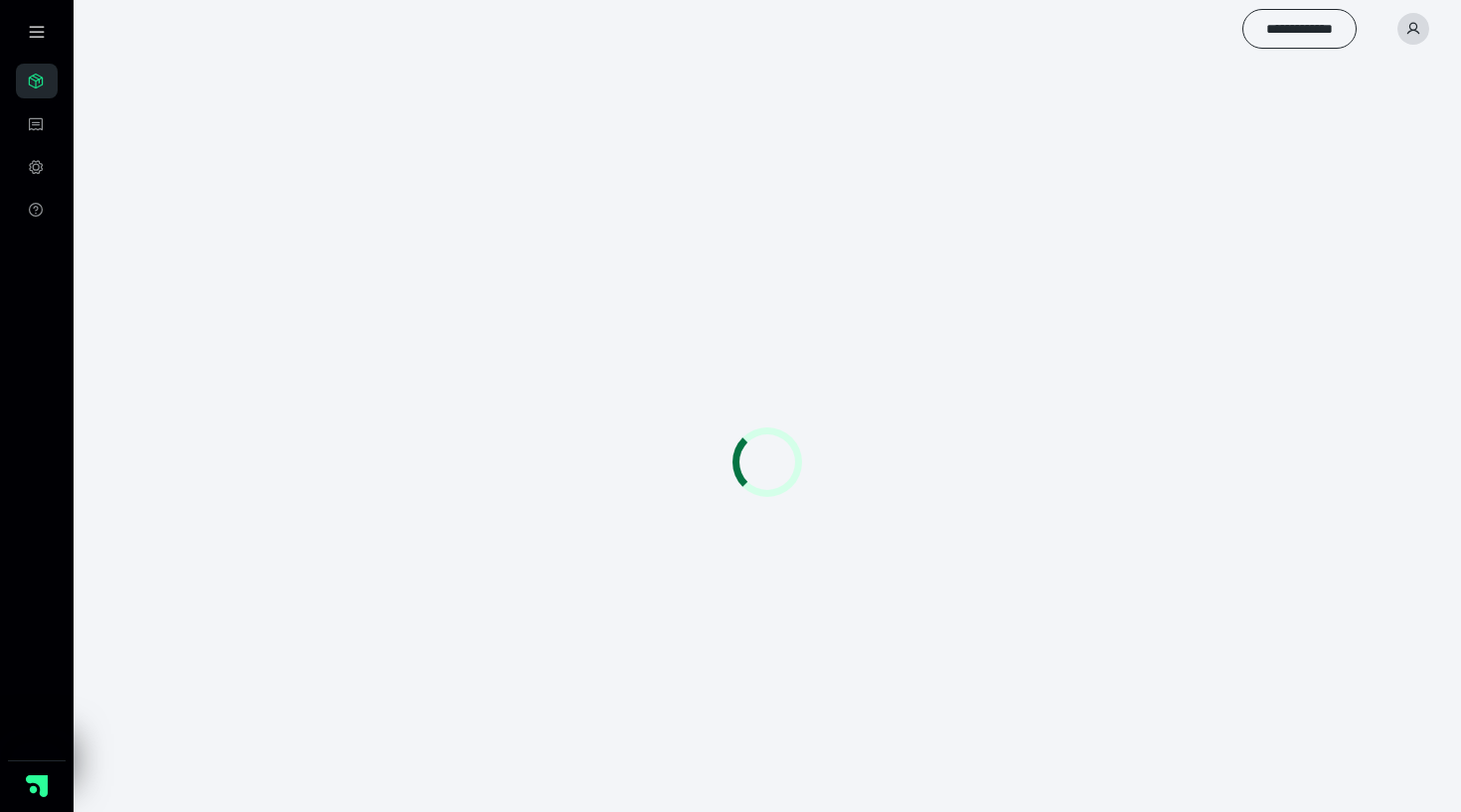 scroll, scrollTop: 0, scrollLeft: 0, axis: both 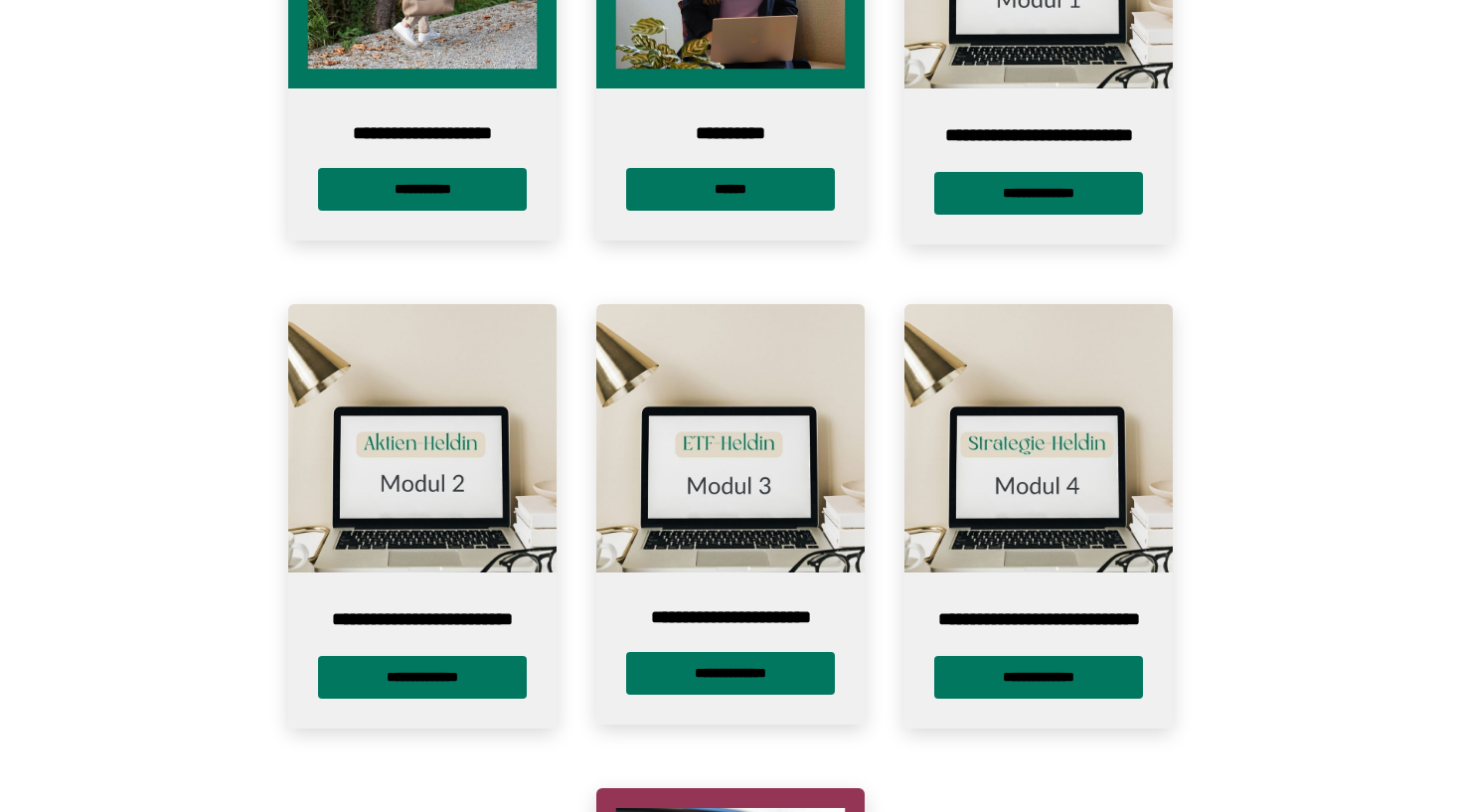 click on "**********" at bounding box center [1039, 650] 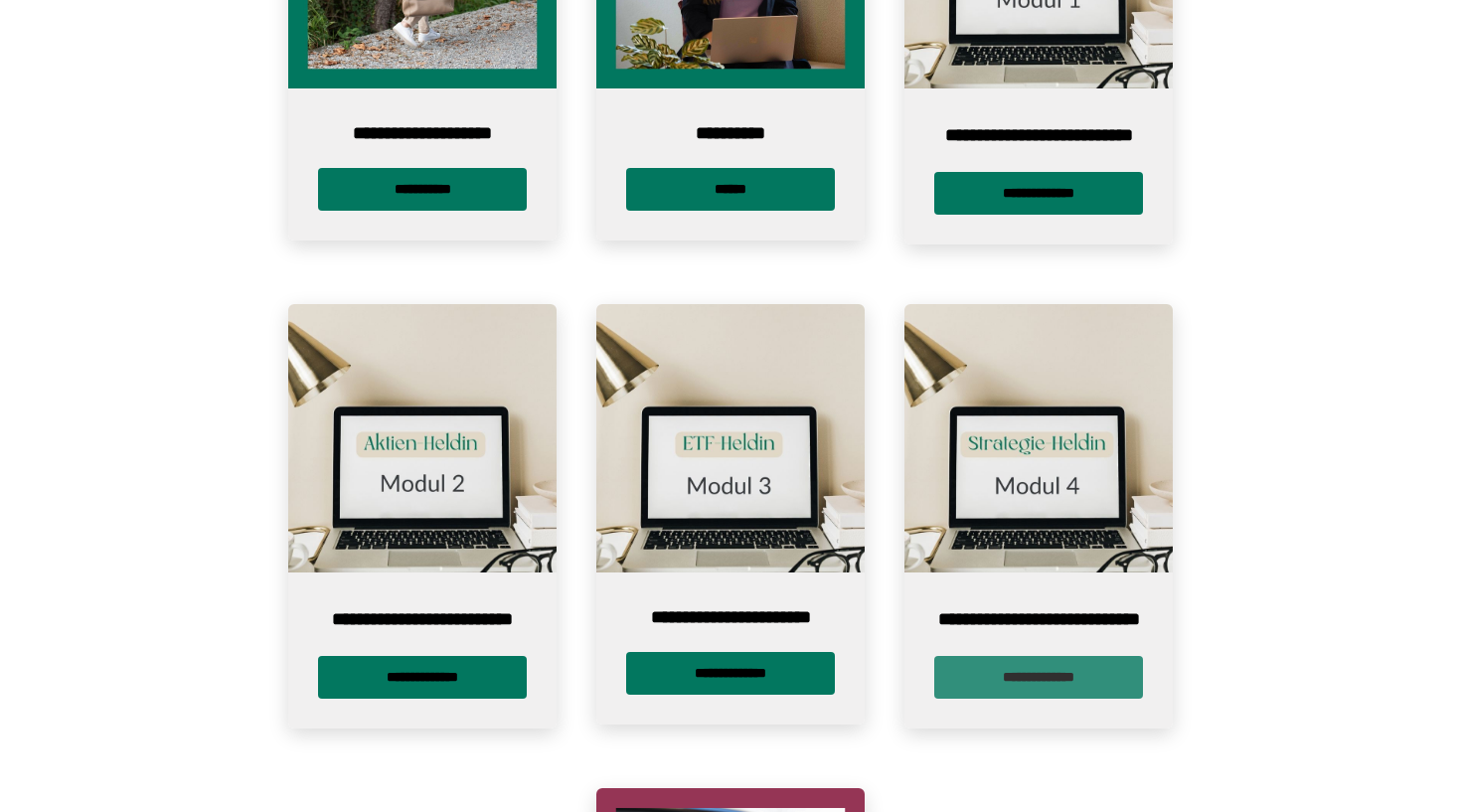 click on "**********" at bounding box center [1039, 677] 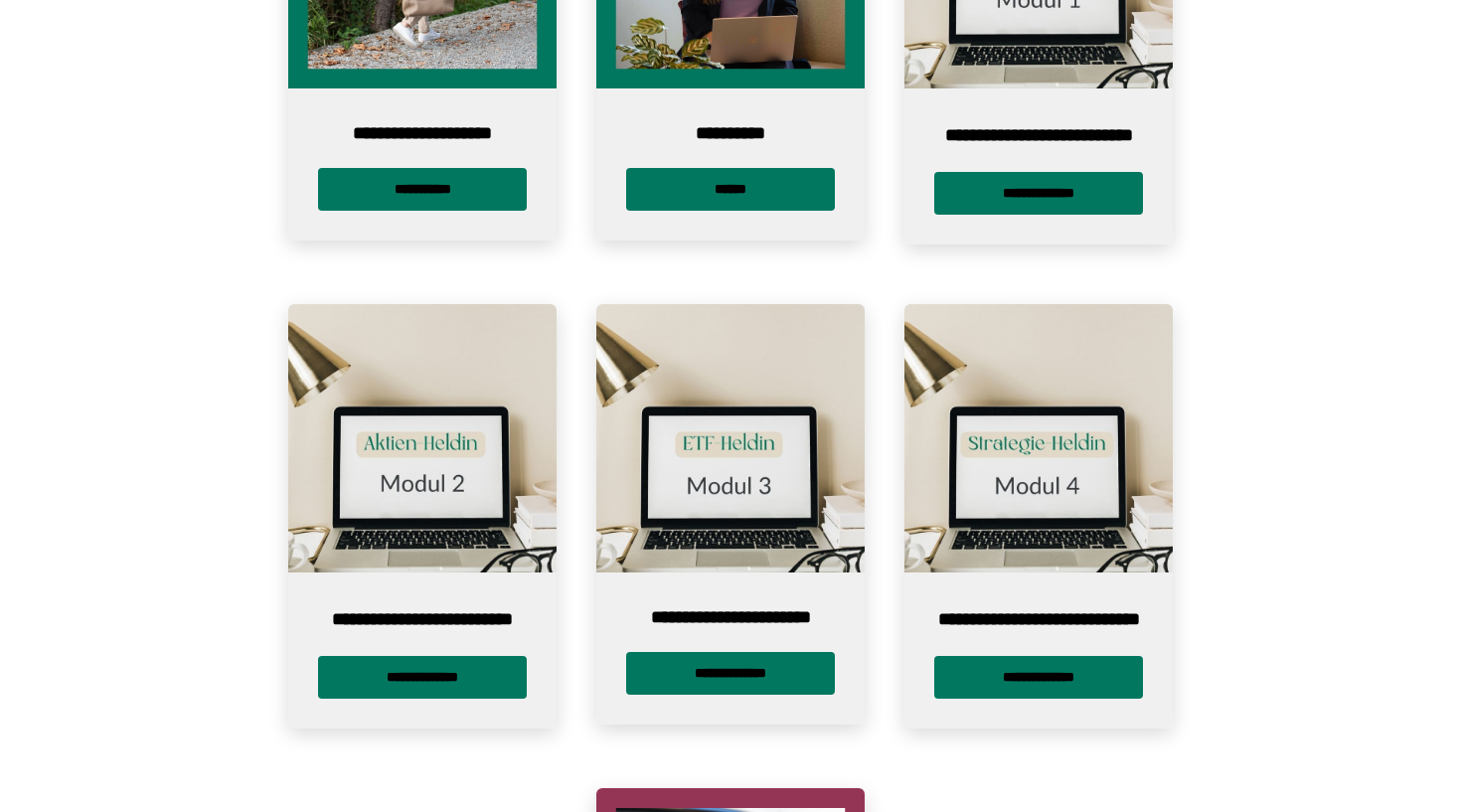scroll, scrollTop: 0, scrollLeft: 0, axis: both 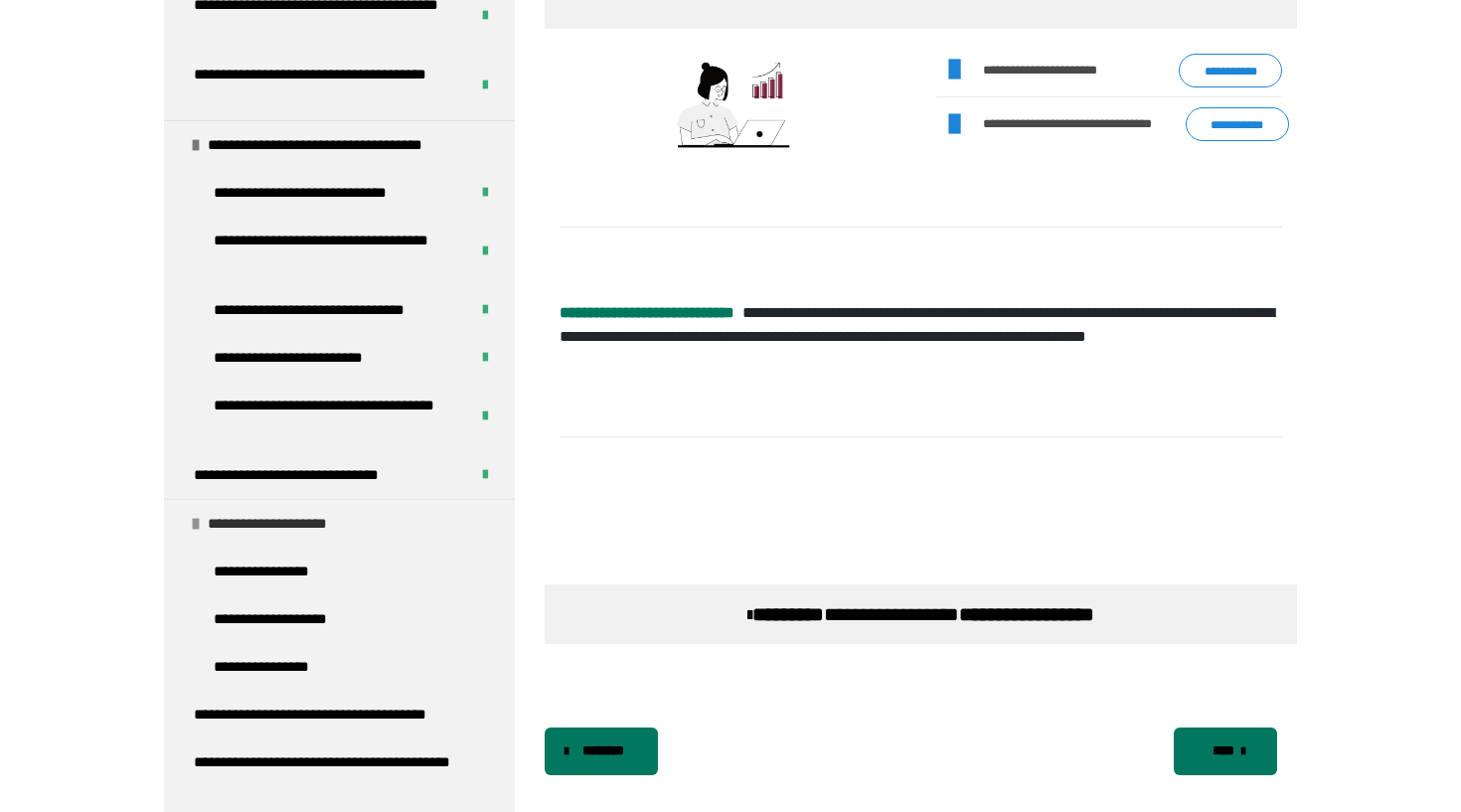 click on "**********" at bounding box center (280, 524) 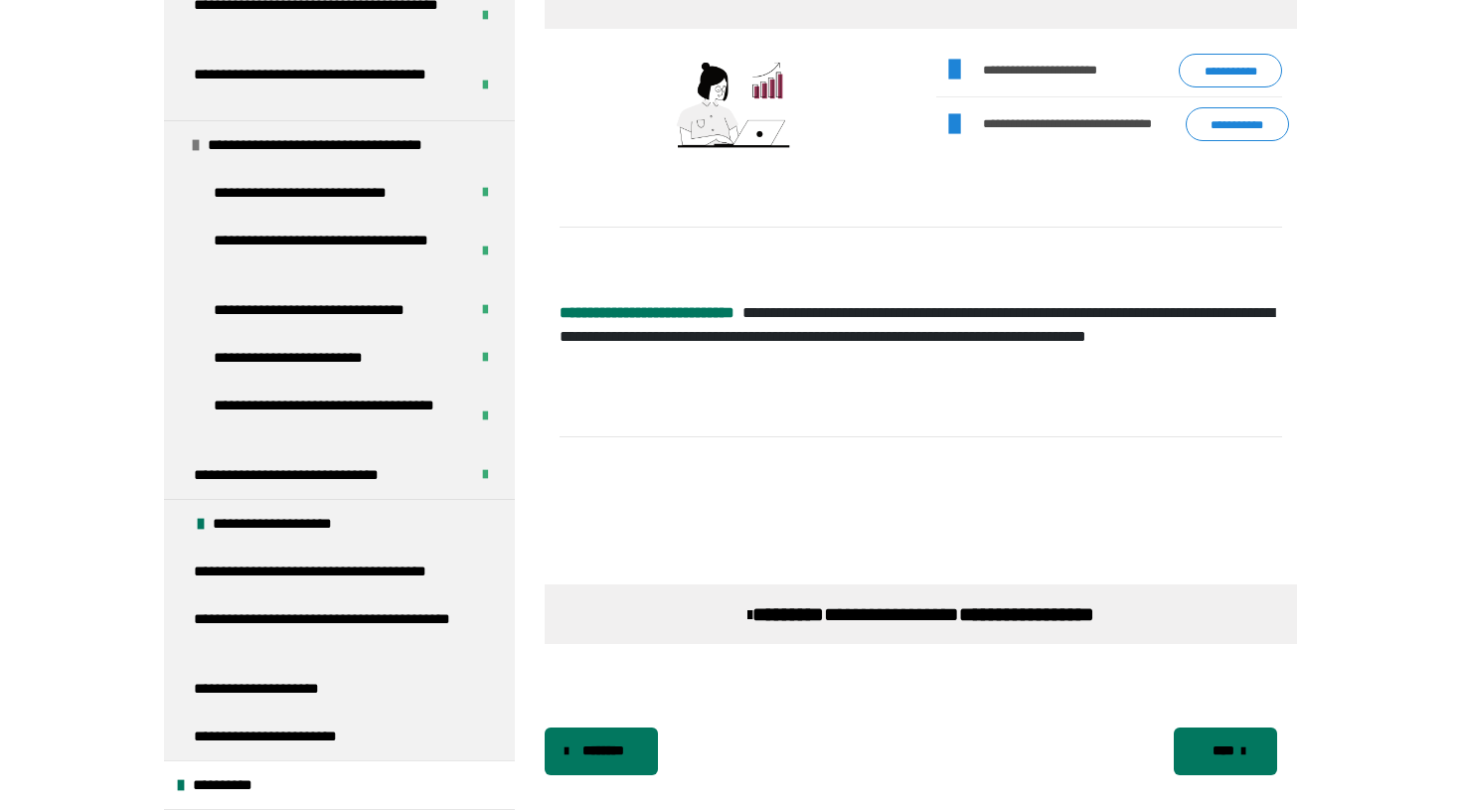 scroll, scrollTop: 561, scrollLeft: 0, axis: vertical 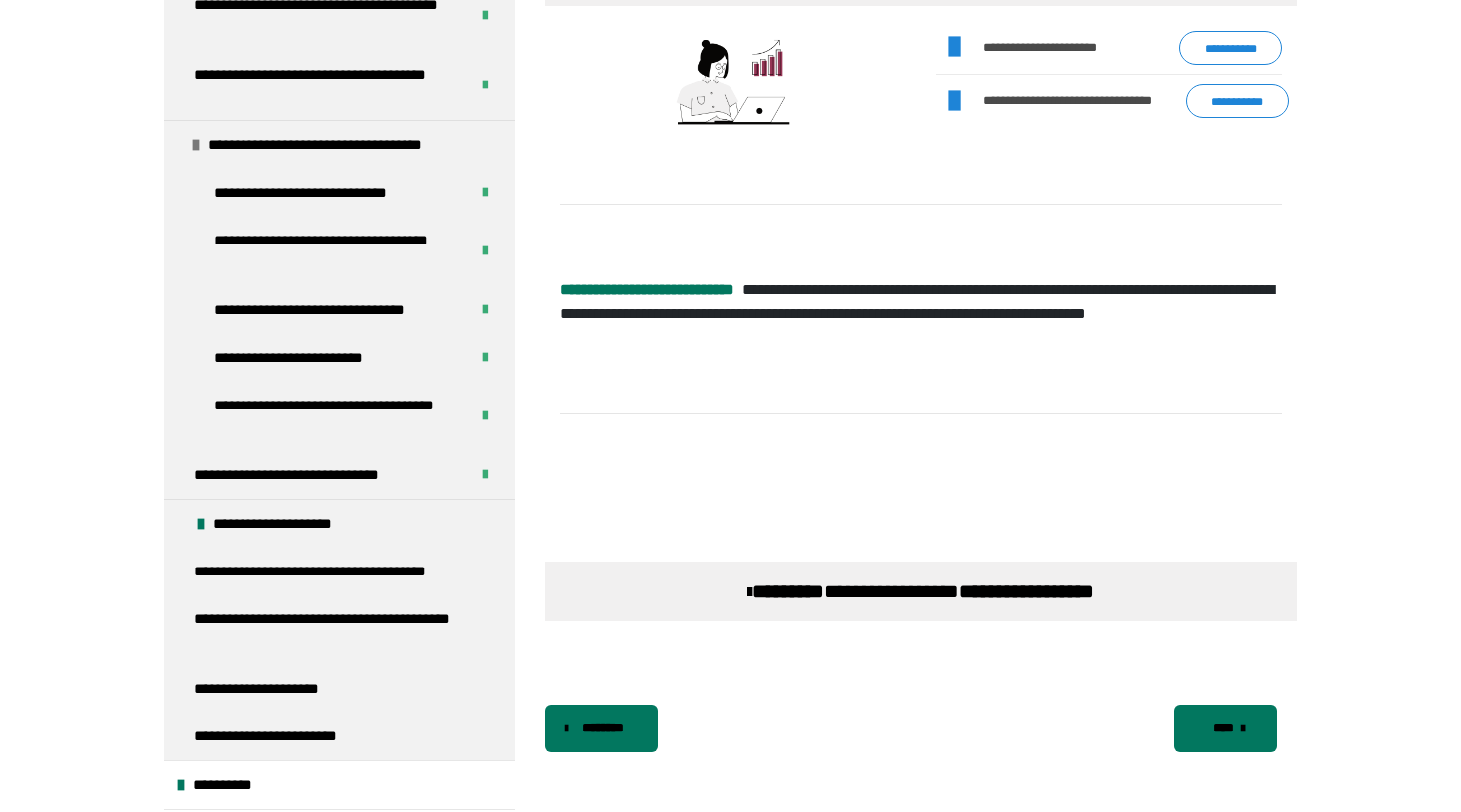 click on "****" at bounding box center (1225, 729) 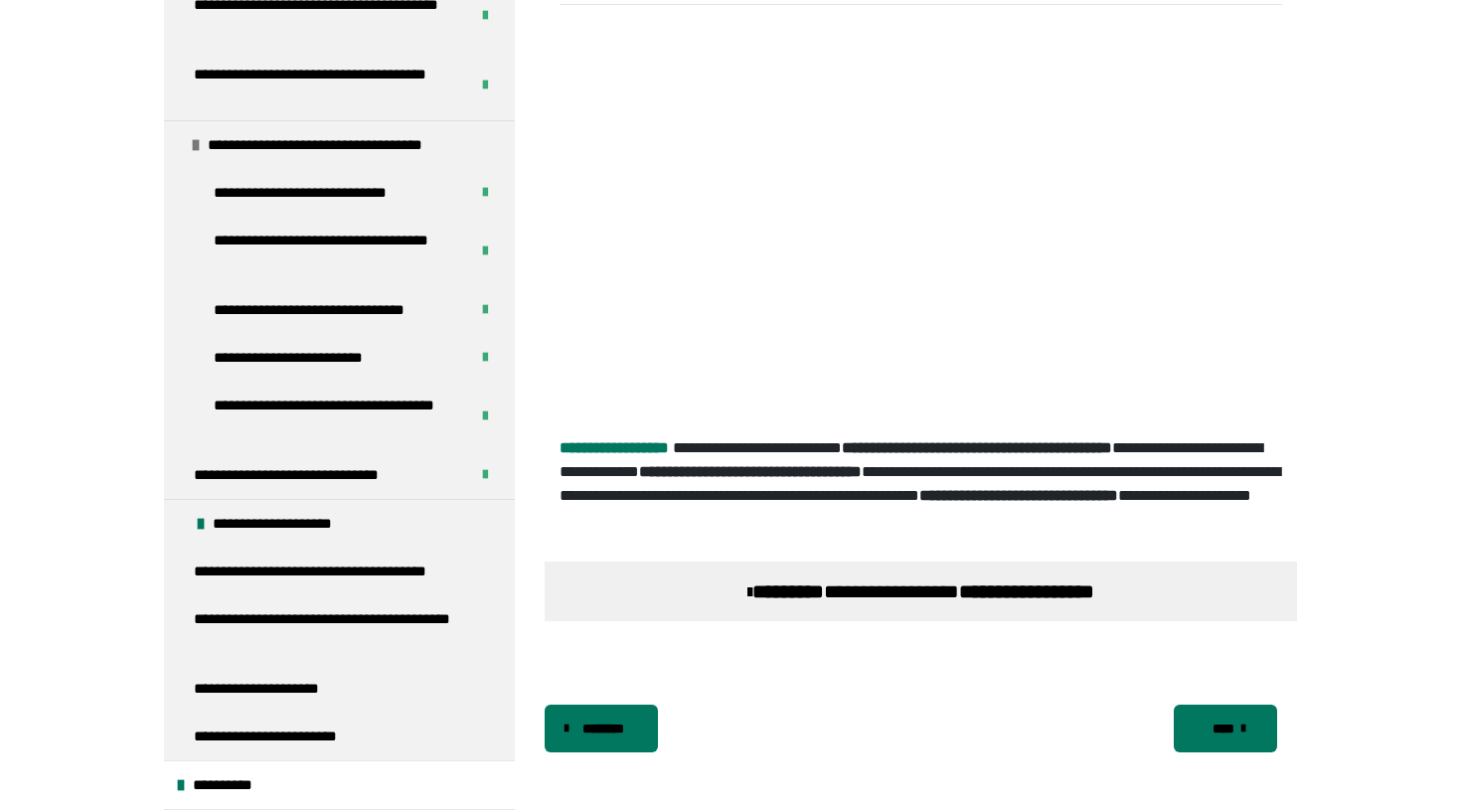 scroll, scrollTop: 640, scrollLeft: 0, axis: vertical 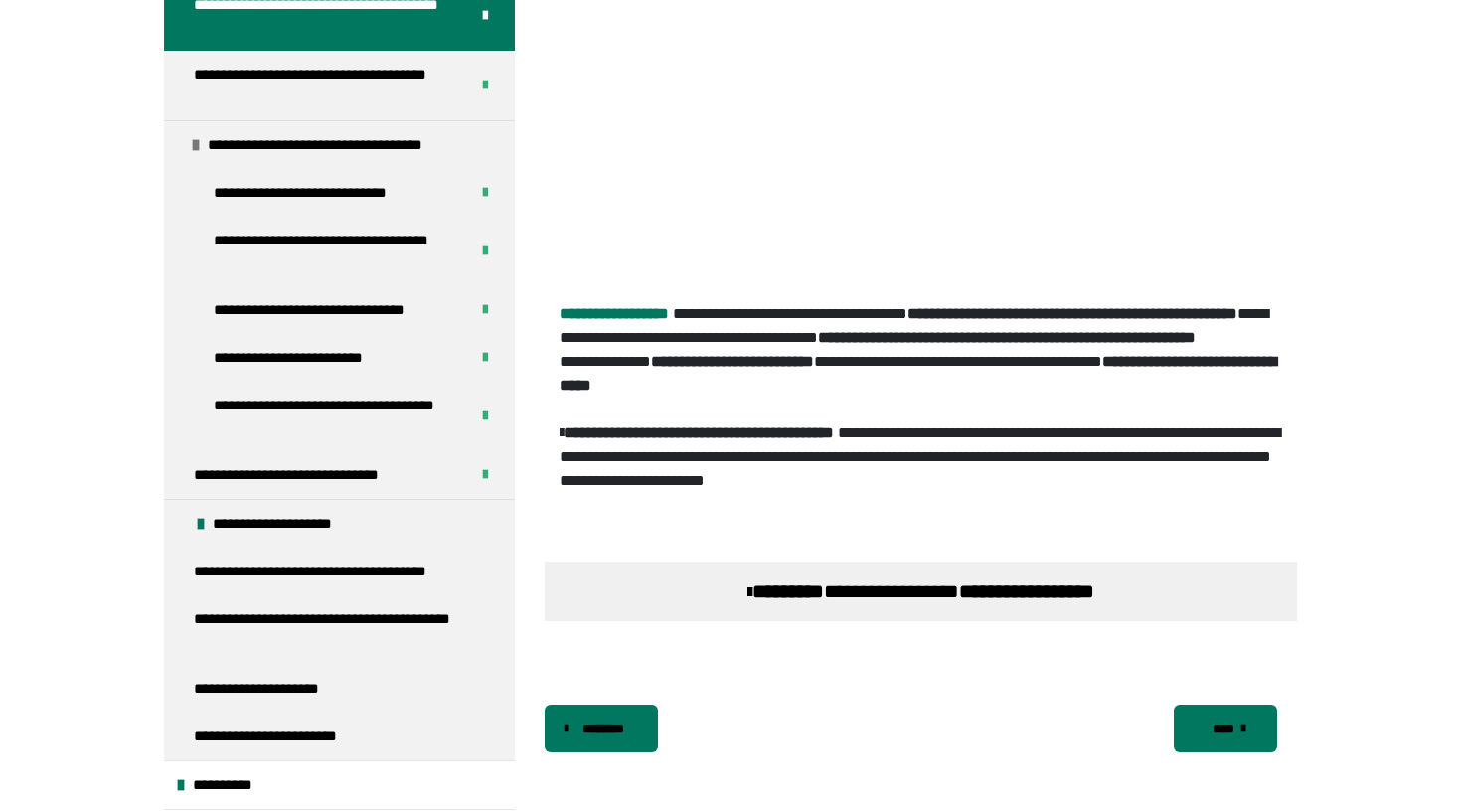 click on "****" at bounding box center (1225, 729) 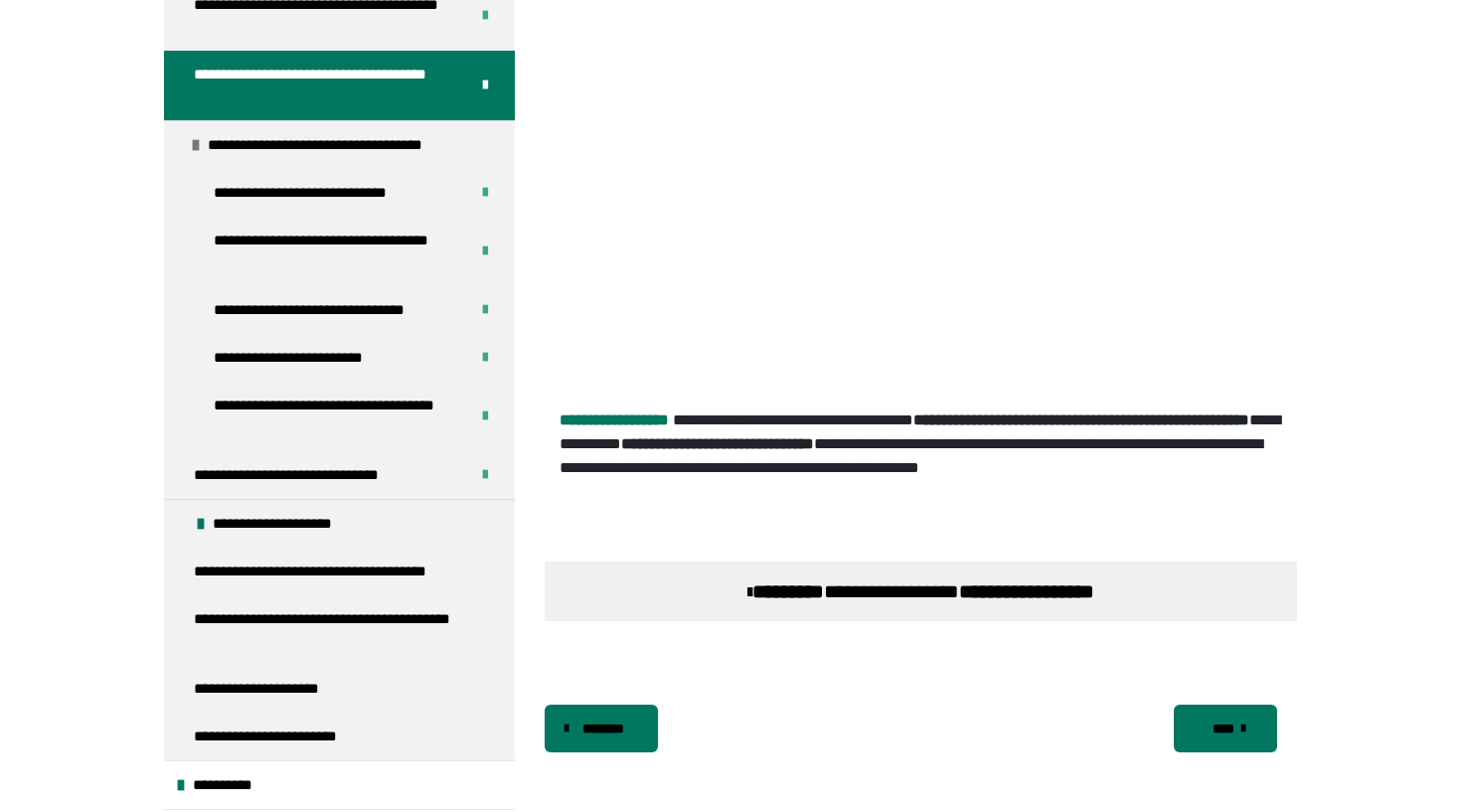 scroll, scrollTop: 636, scrollLeft: 0, axis: vertical 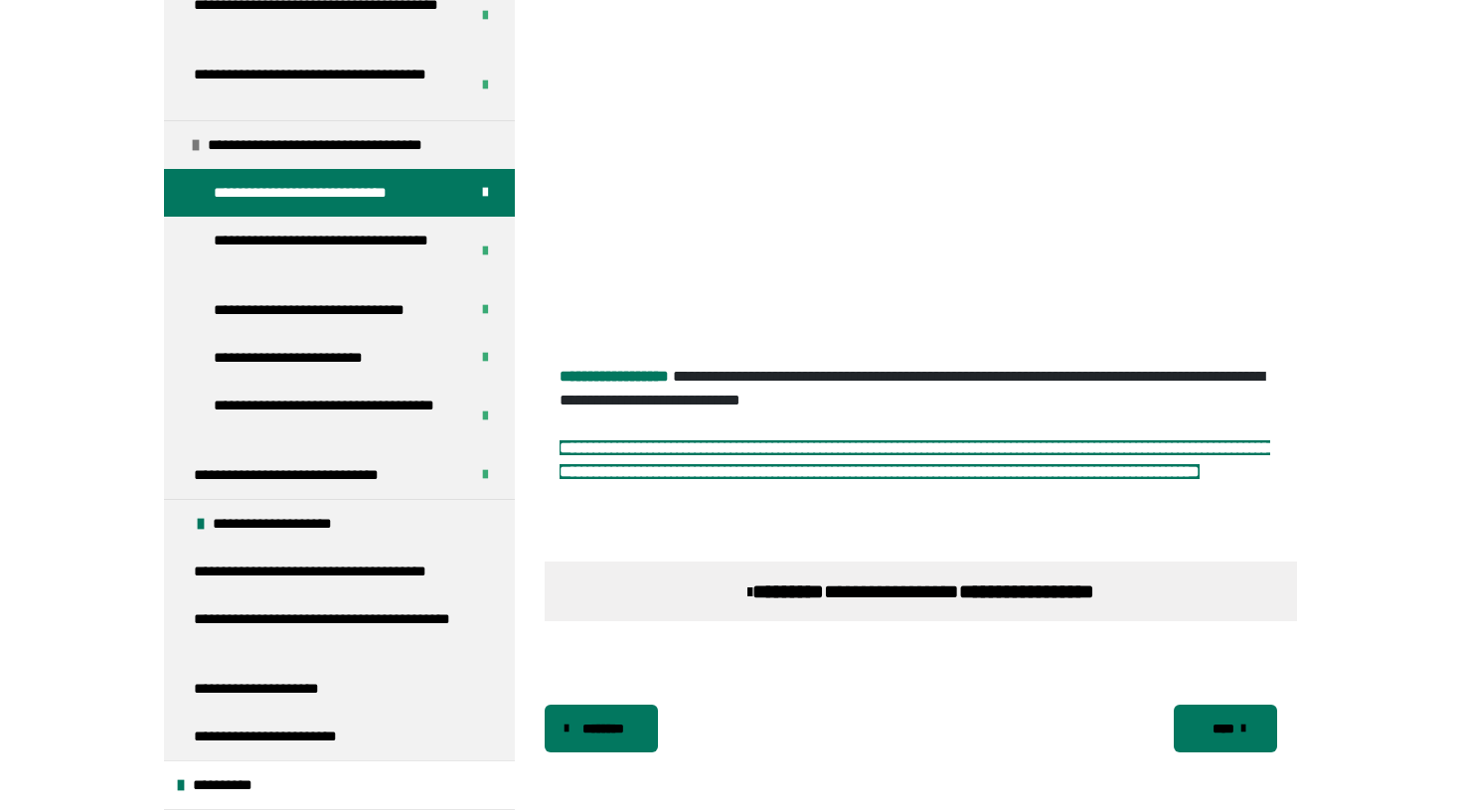 click on "****" at bounding box center [1223, 729] 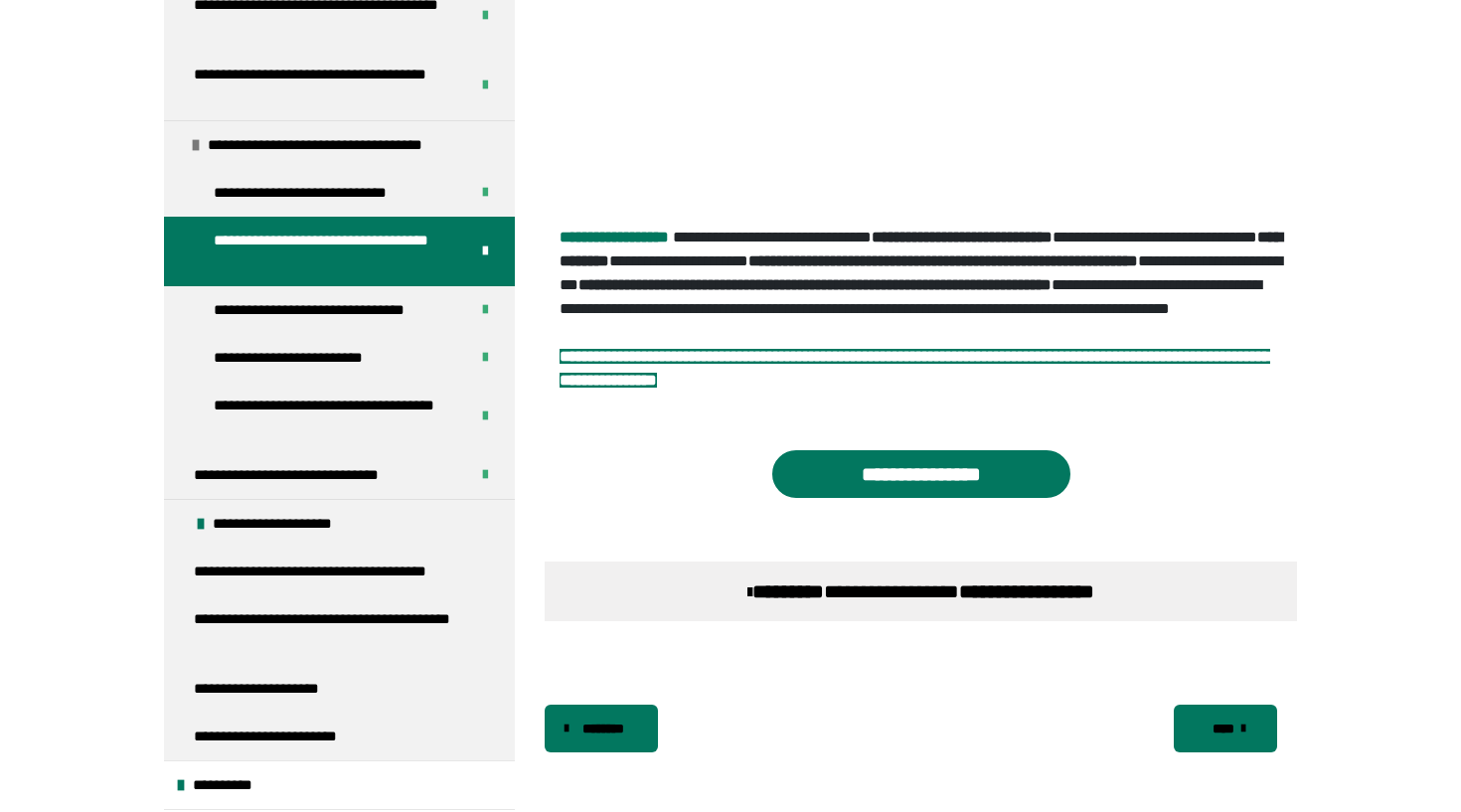 scroll, scrollTop: 906, scrollLeft: 0, axis: vertical 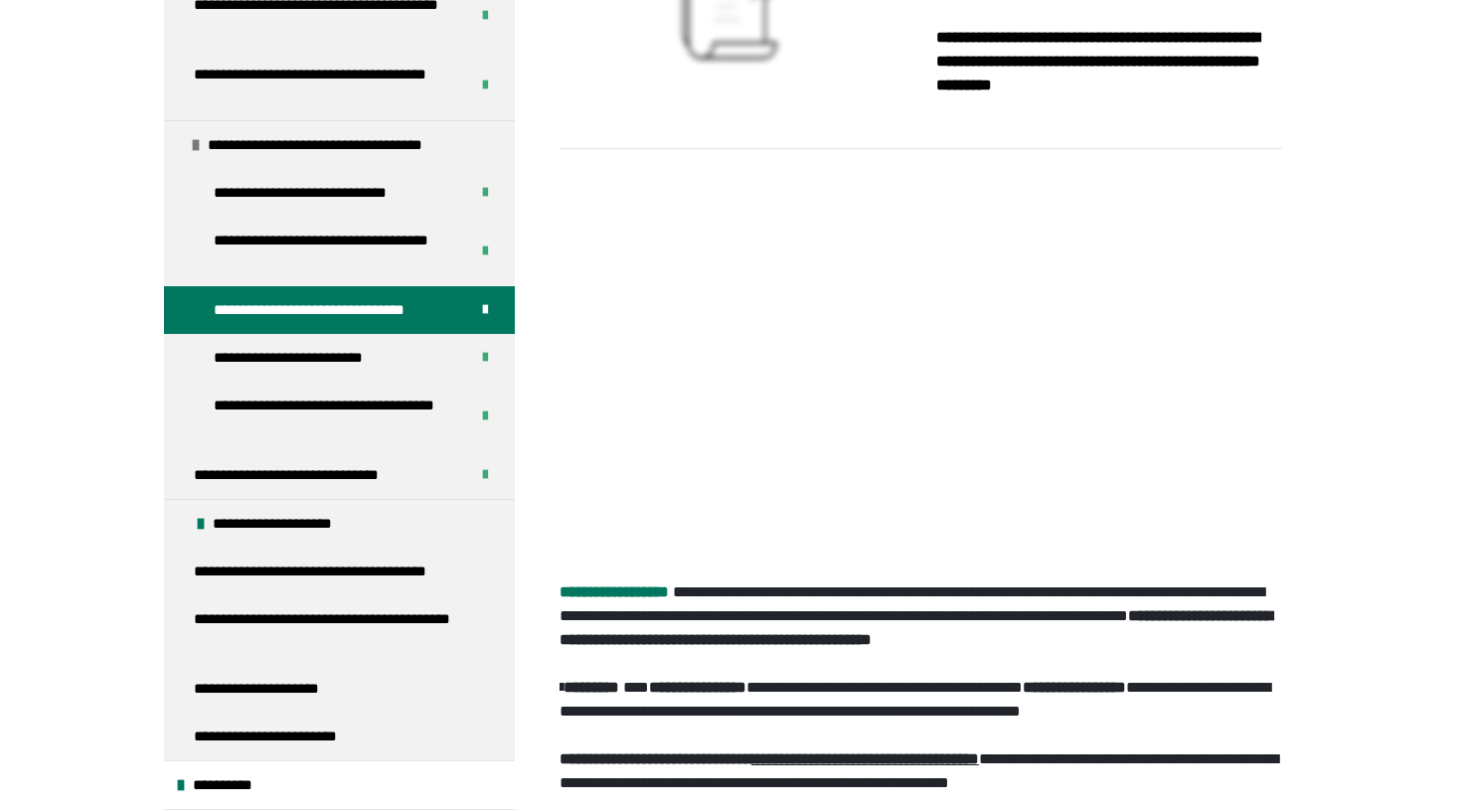 click on "**********" at bounding box center (914, 699) 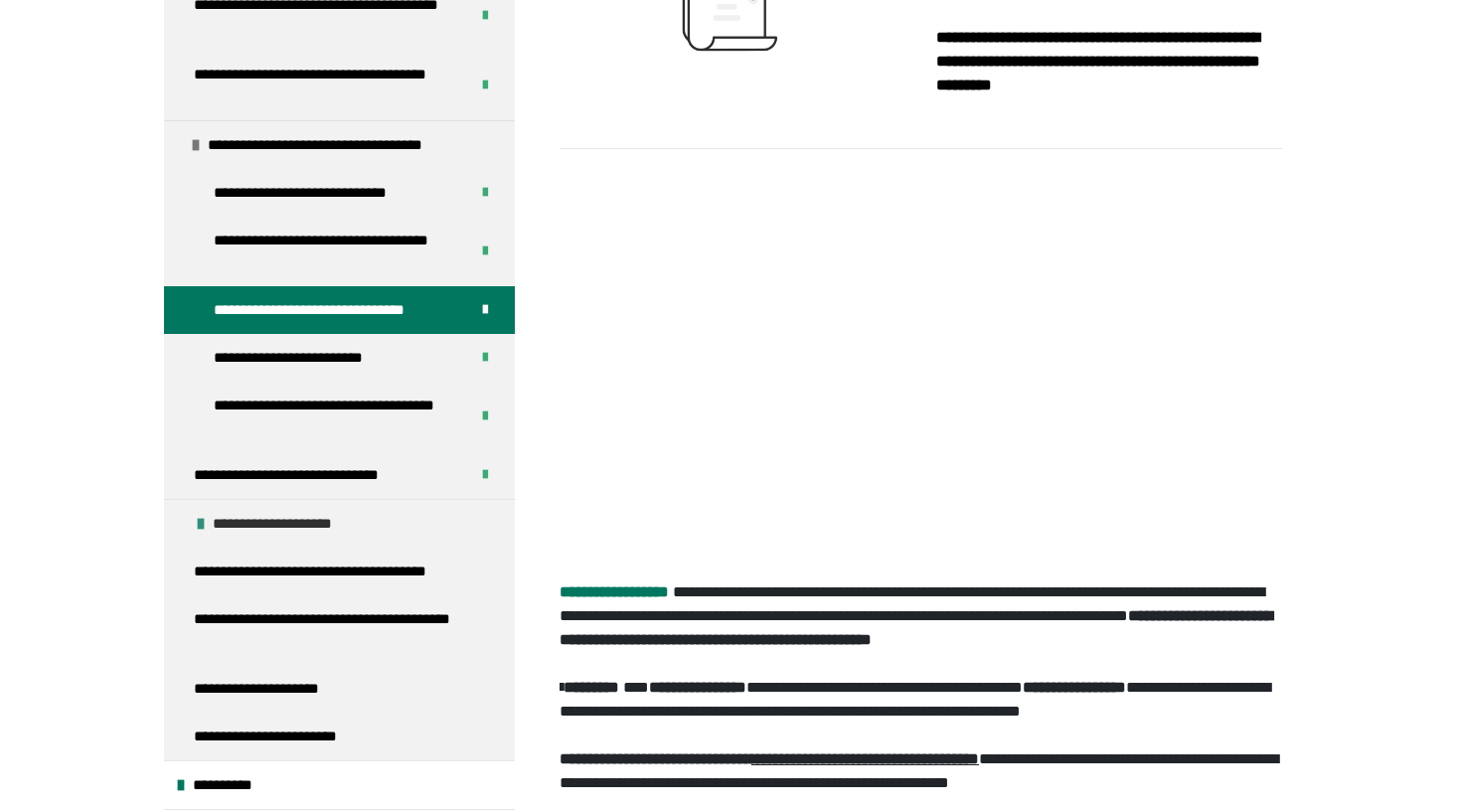 click on "**********" at bounding box center [339, 523] 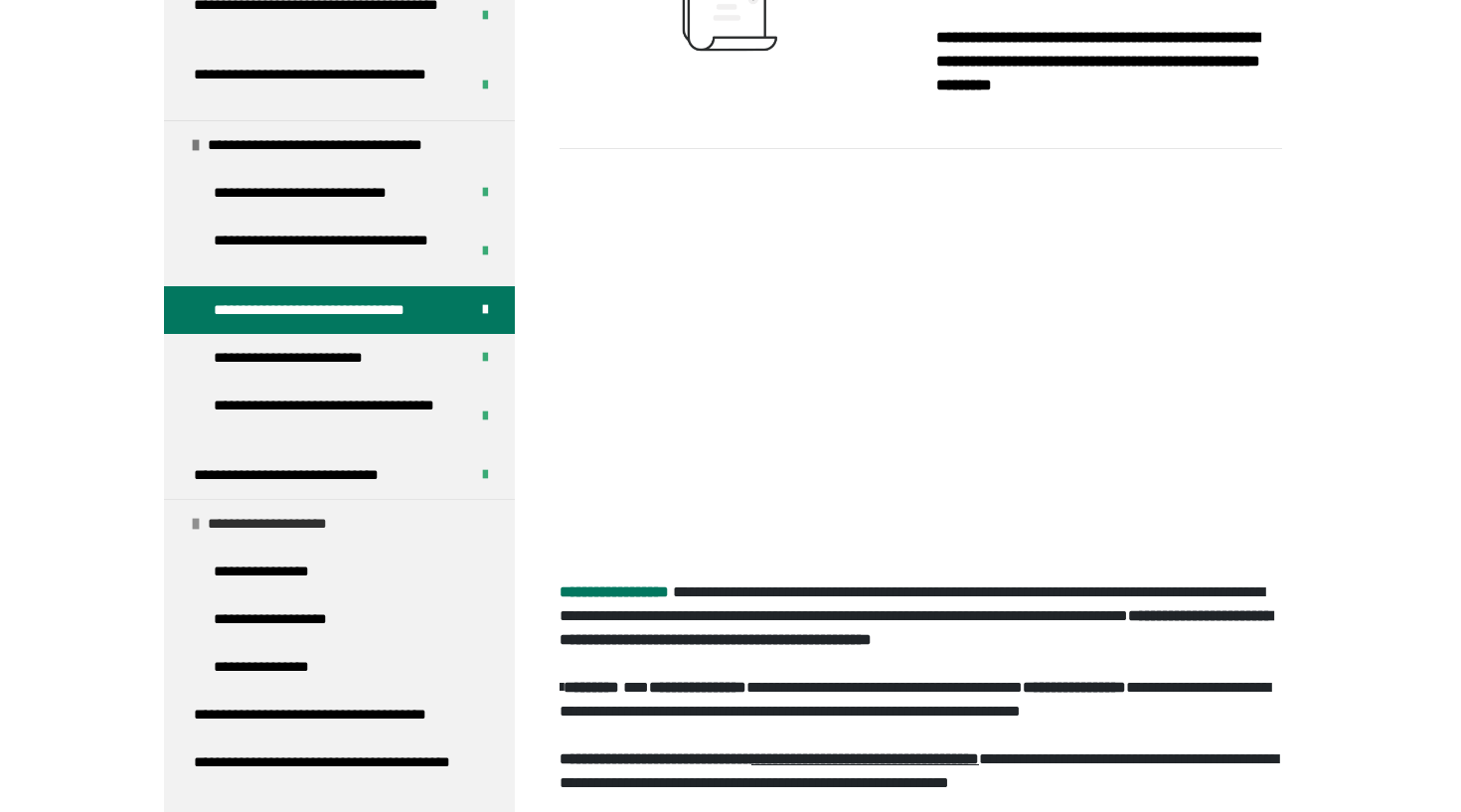 click on "**********" at bounding box center [280, 524] 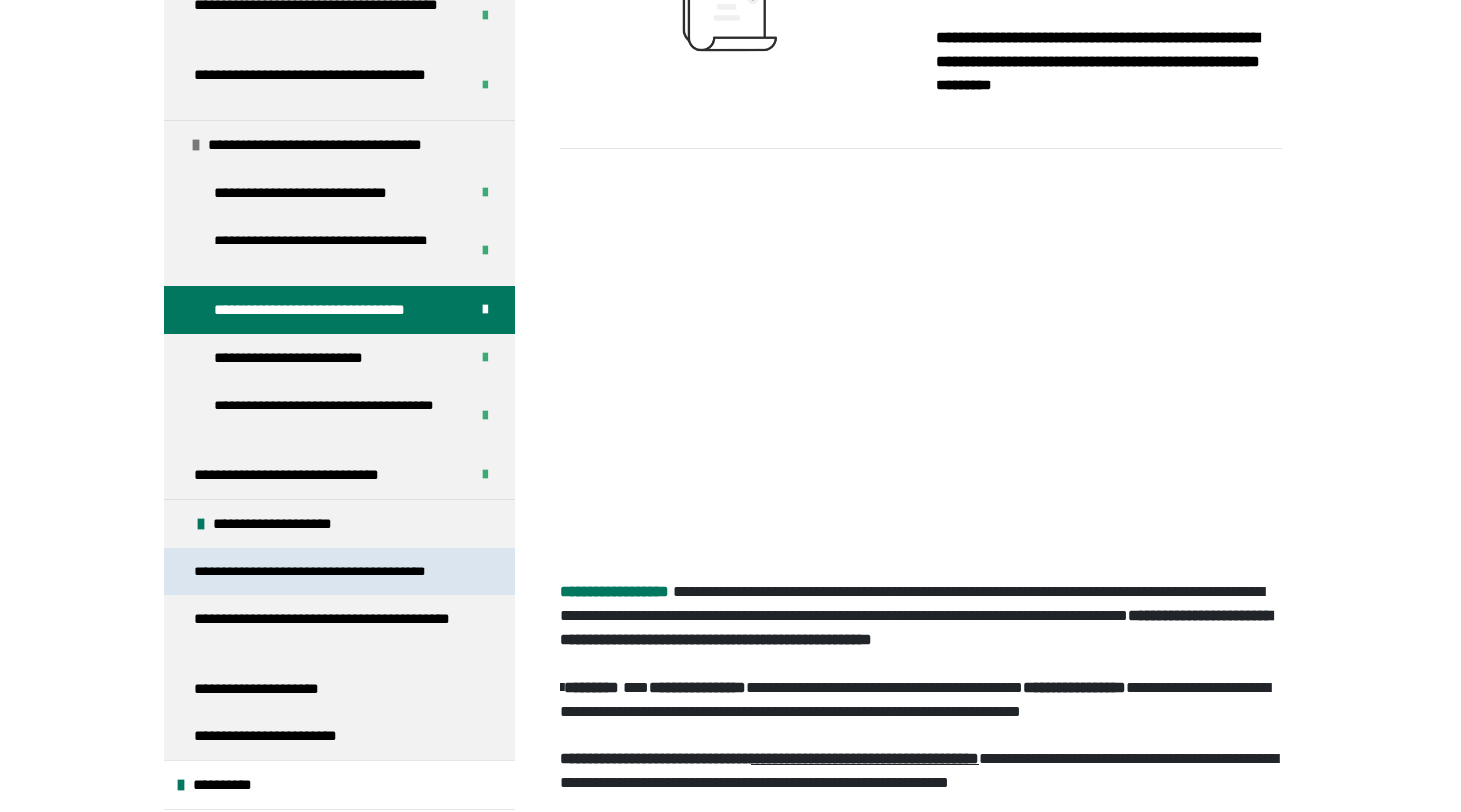 click on "**********" at bounding box center (327, 571) 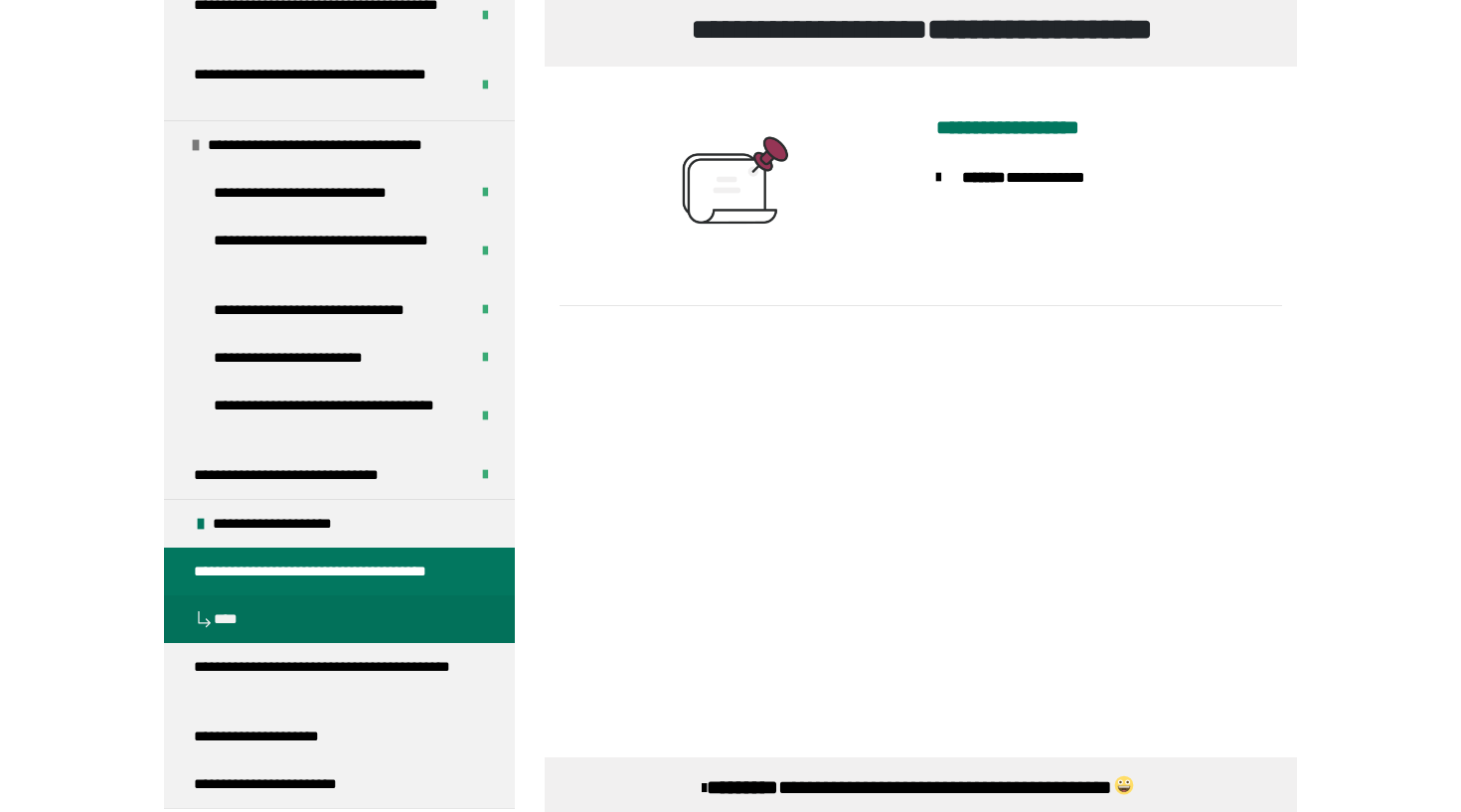 scroll, scrollTop: 317, scrollLeft: 0, axis: vertical 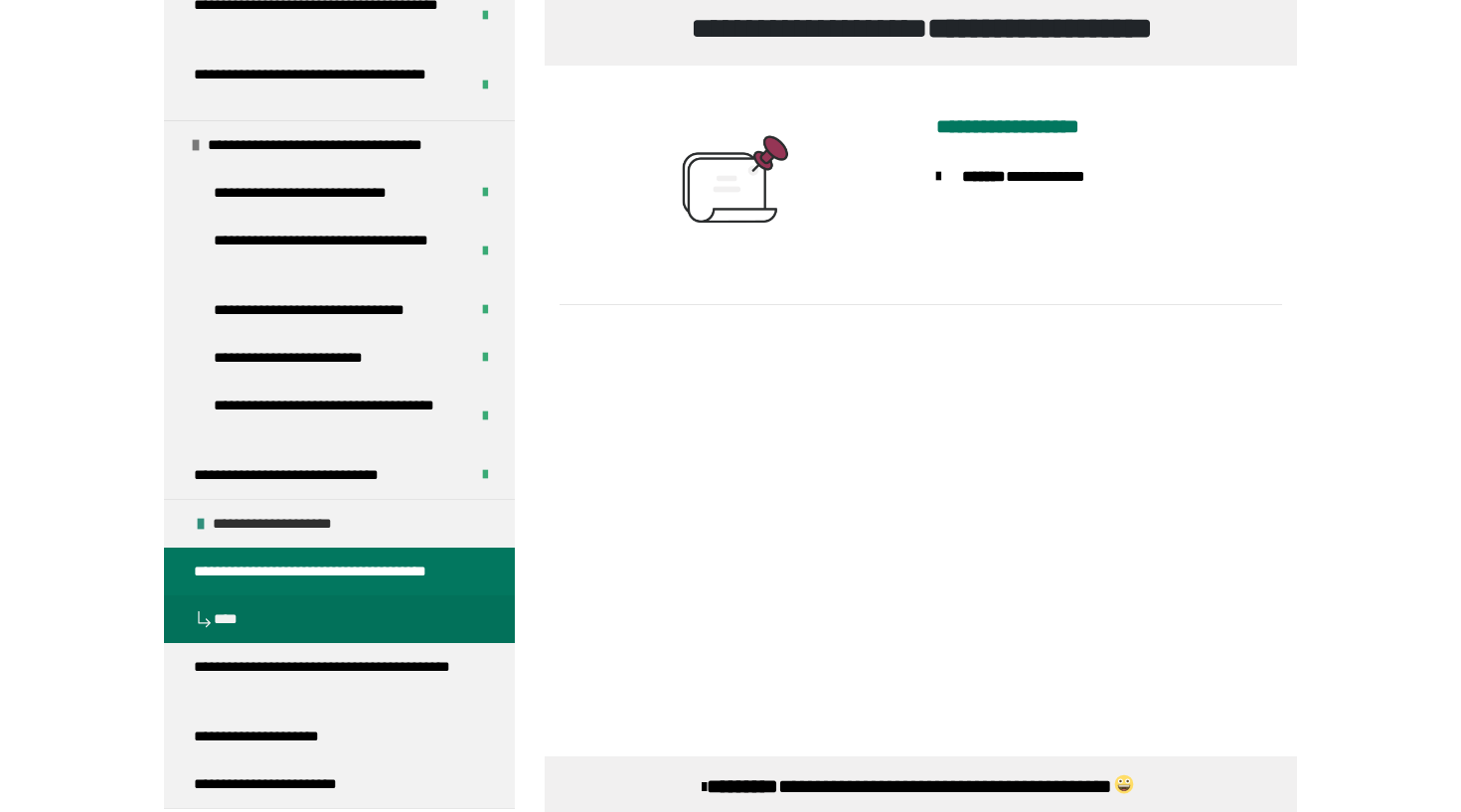 click on "**********" at bounding box center (285, 524) 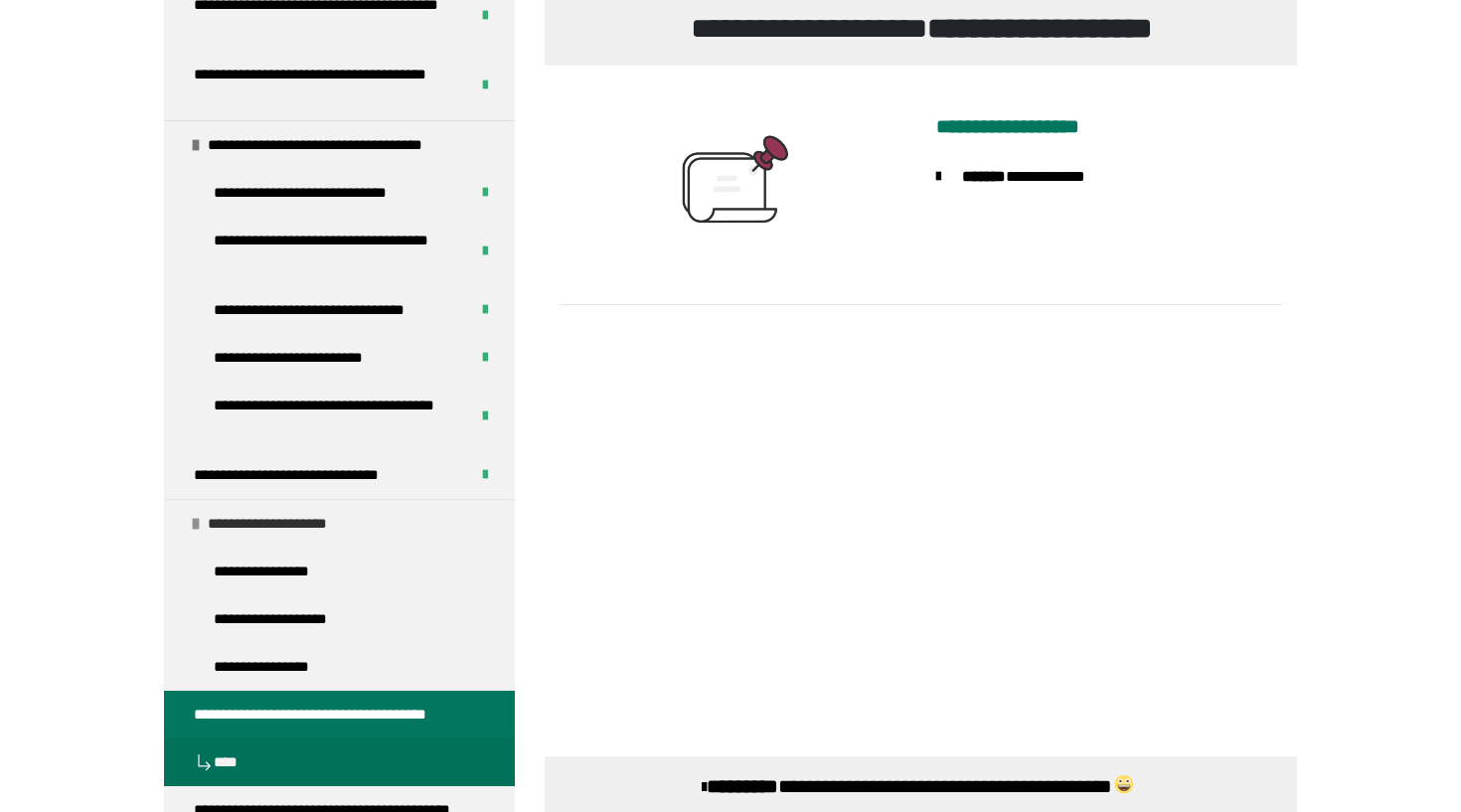 click on "**********" at bounding box center [280, 524] 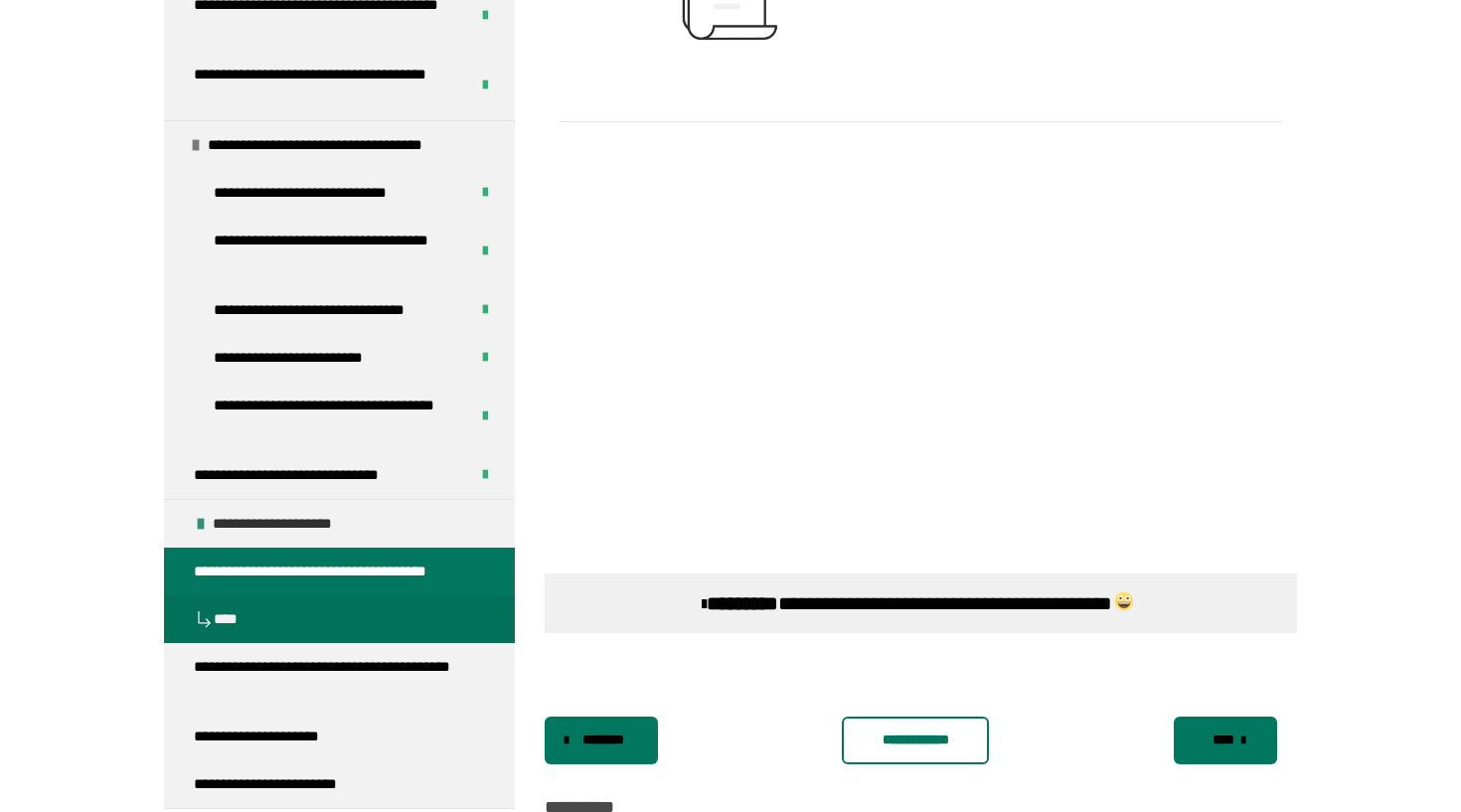 scroll, scrollTop: 506, scrollLeft: 0, axis: vertical 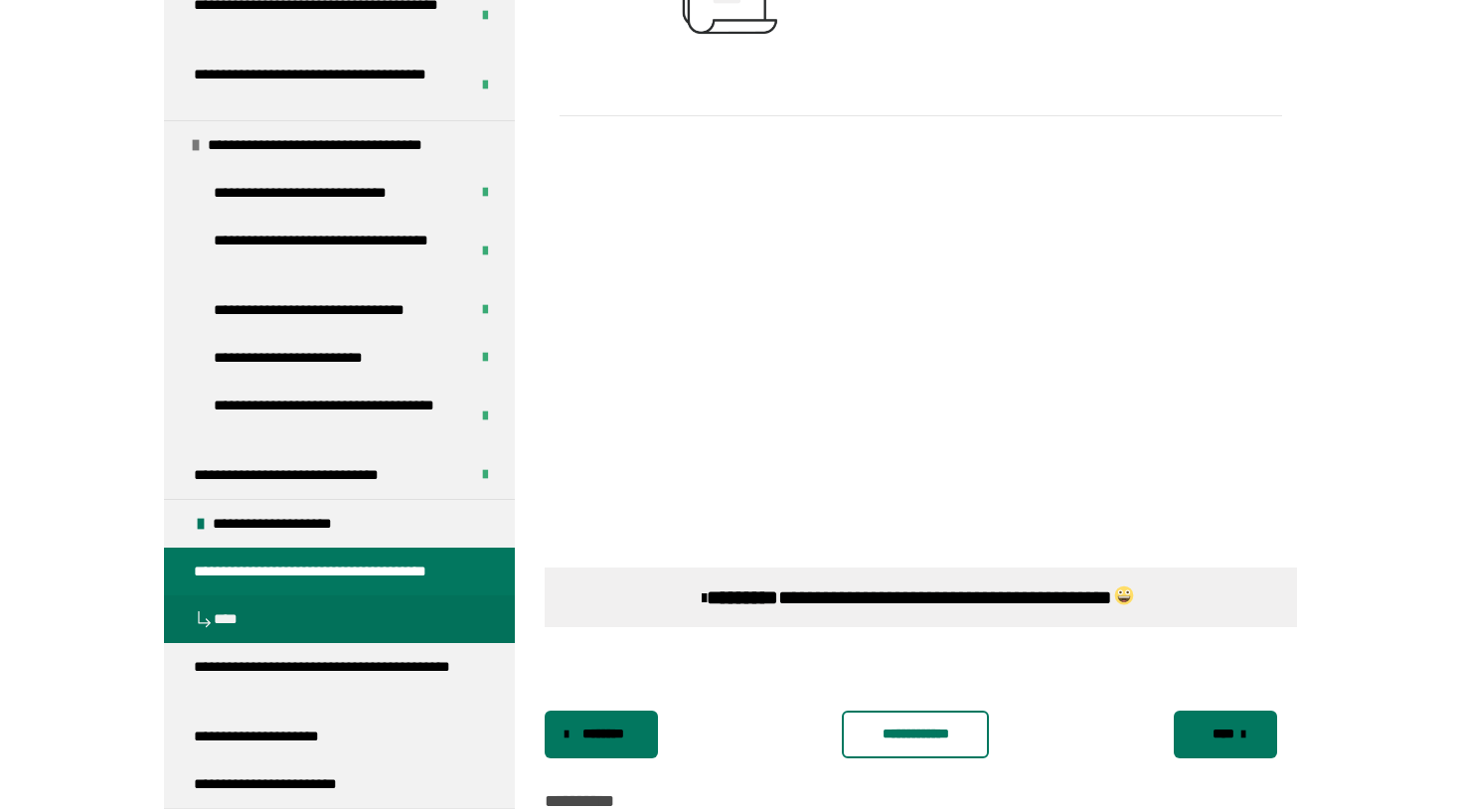 click on "********" at bounding box center (601, 734) 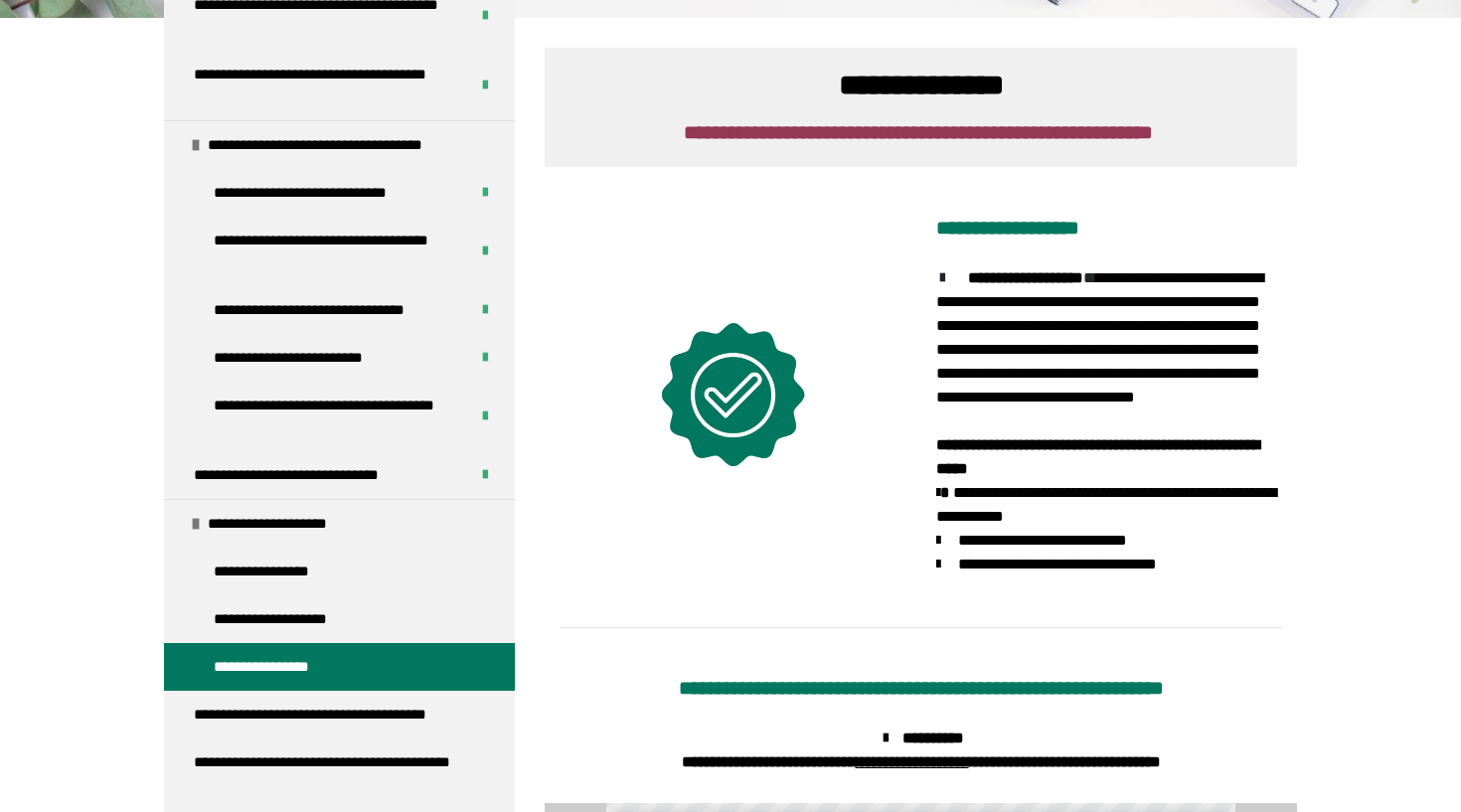 scroll, scrollTop: 239, scrollLeft: 0, axis: vertical 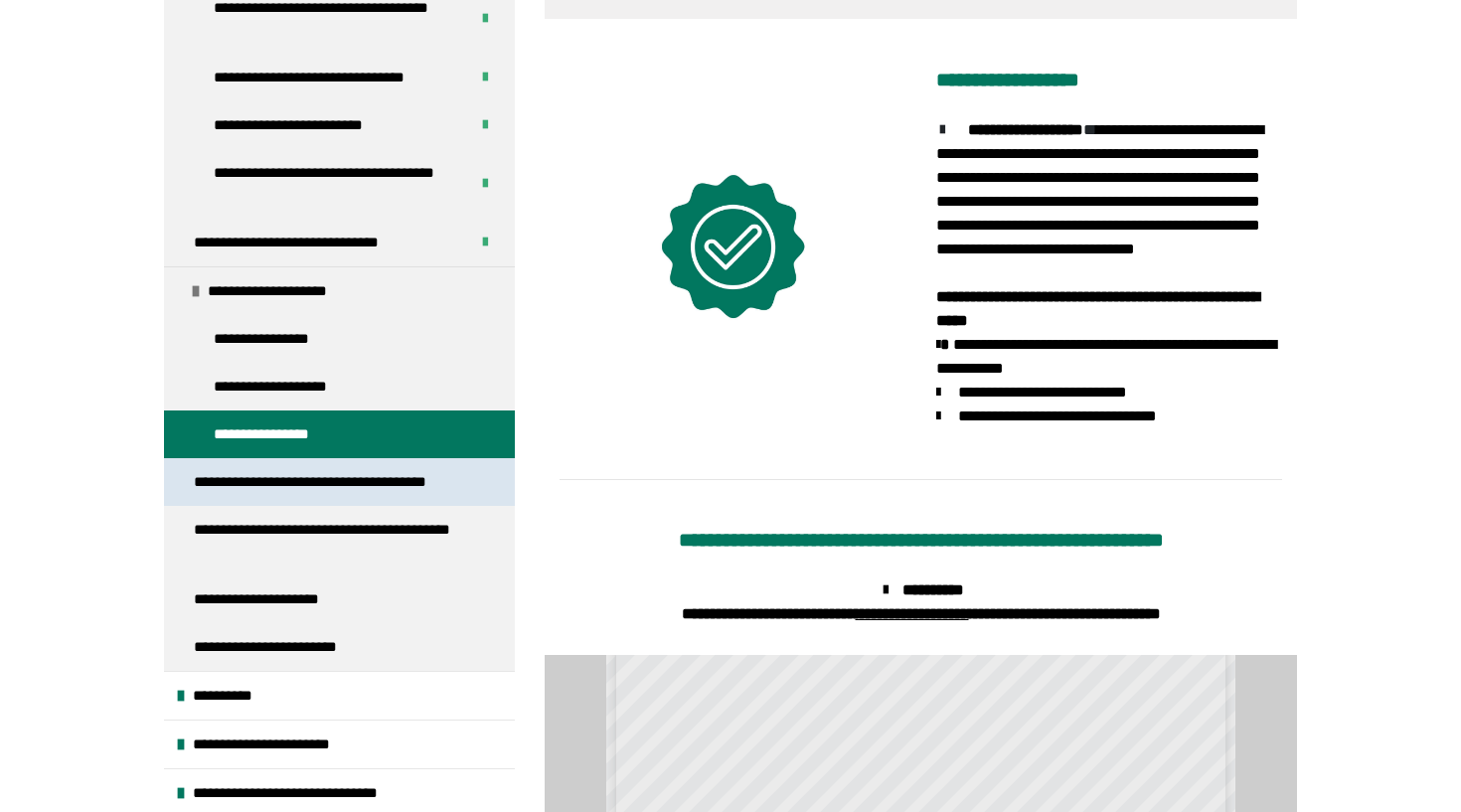 click on "**********" at bounding box center (327, 482) 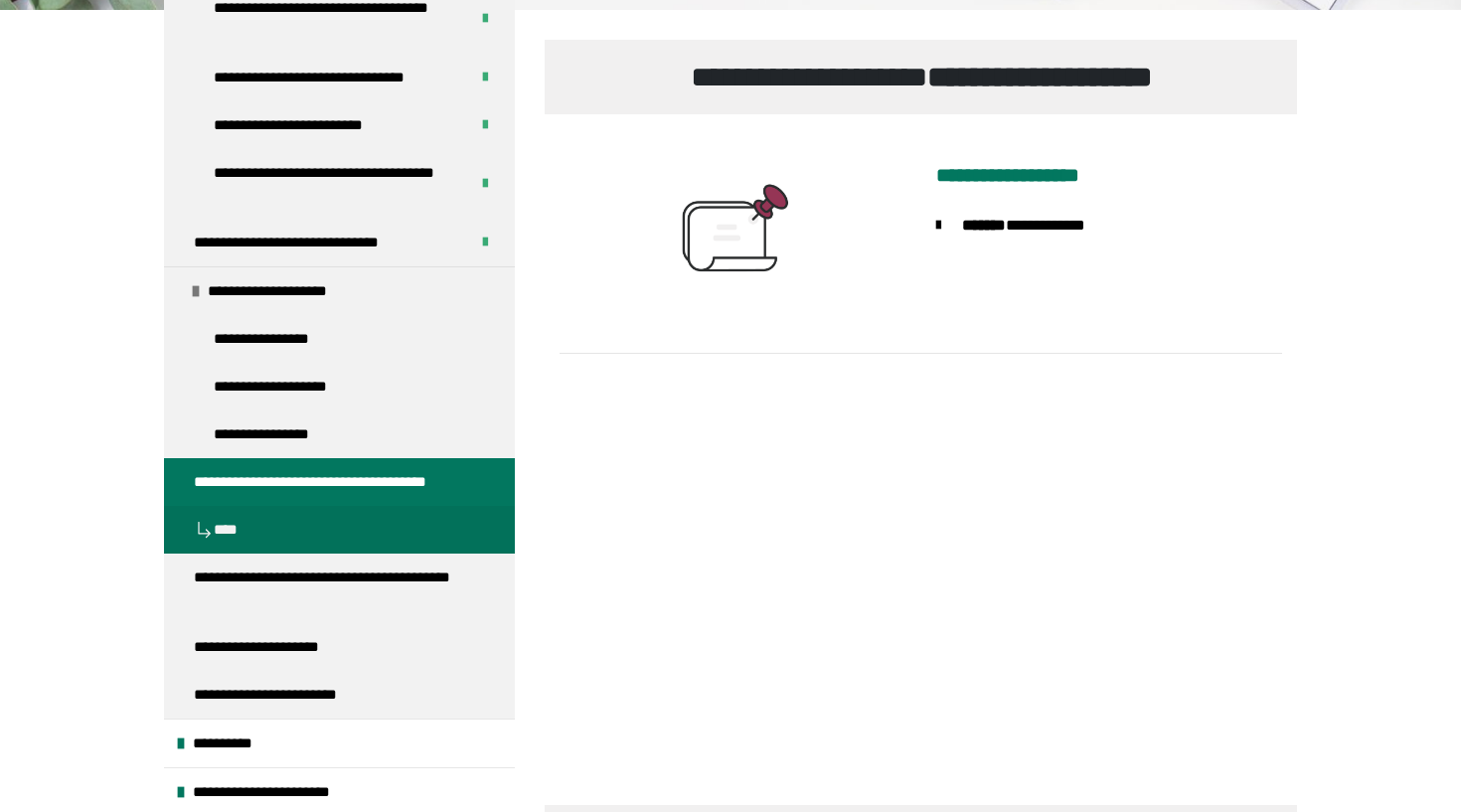 click at bounding box center [339, 186] 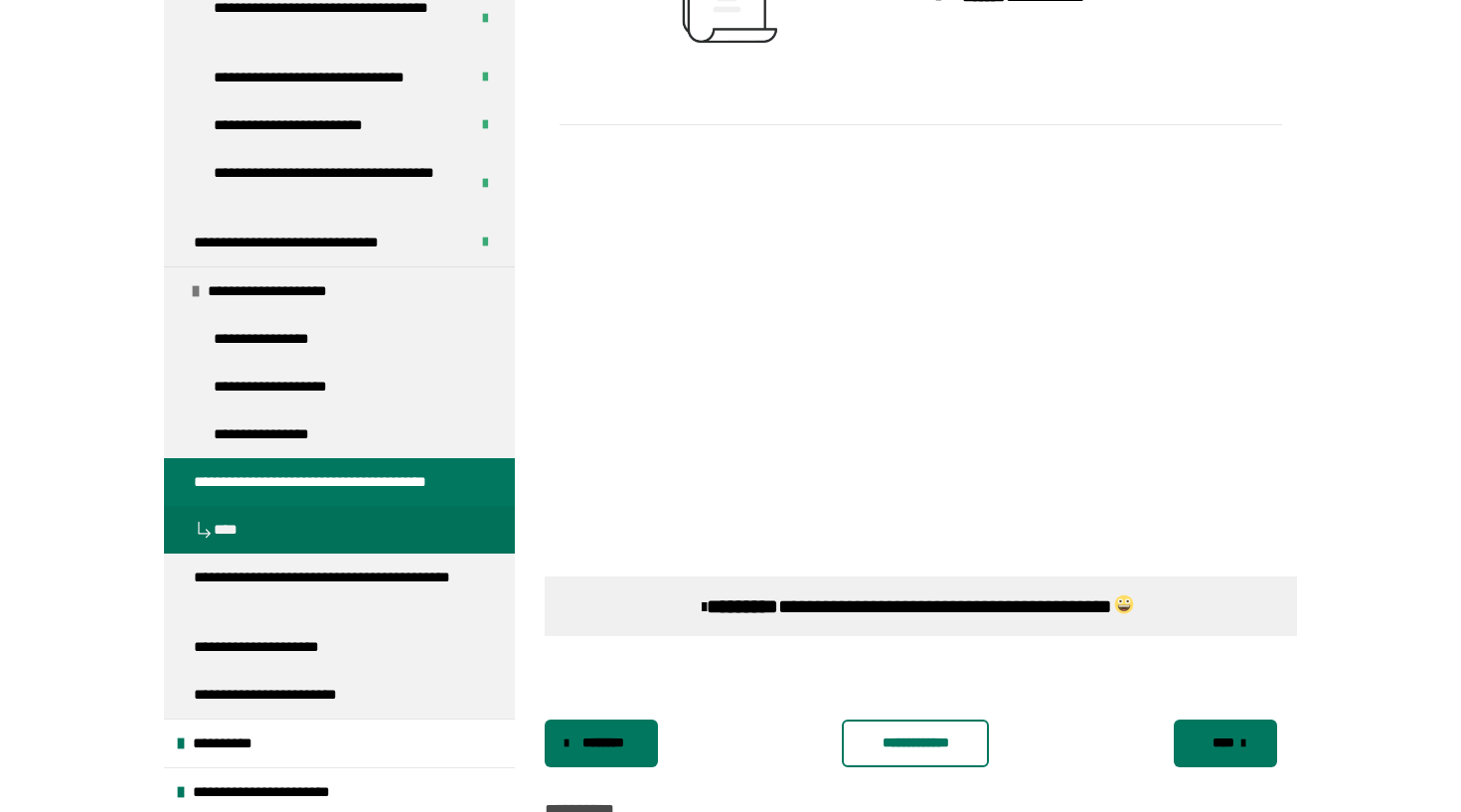 scroll, scrollTop: 501, scrollLeft: 0, axis: vertical 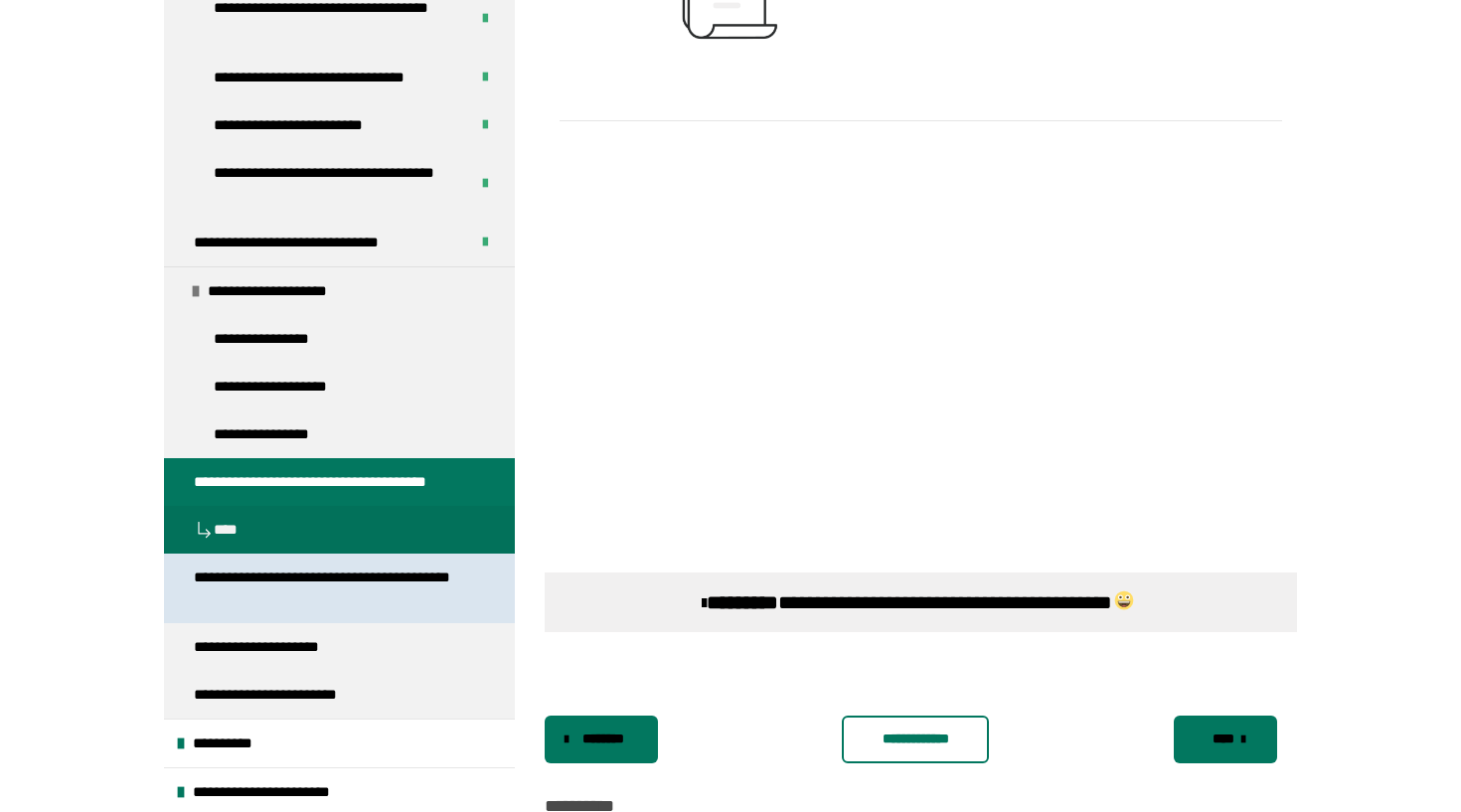 click on "**********" at bounding box center [331, 588] 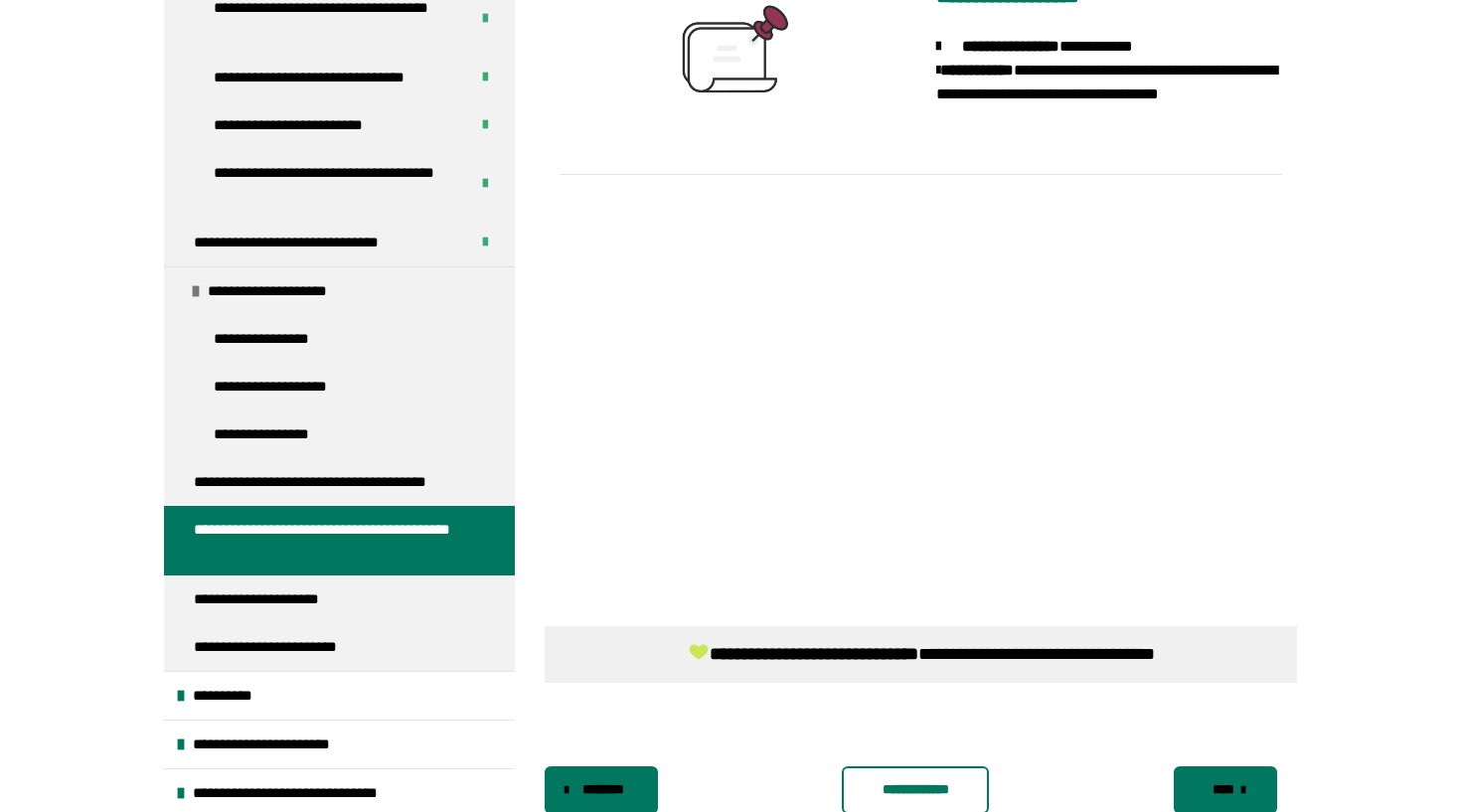 scroll, scrollTop: 516, scrollLeft: 0, axis: vertical 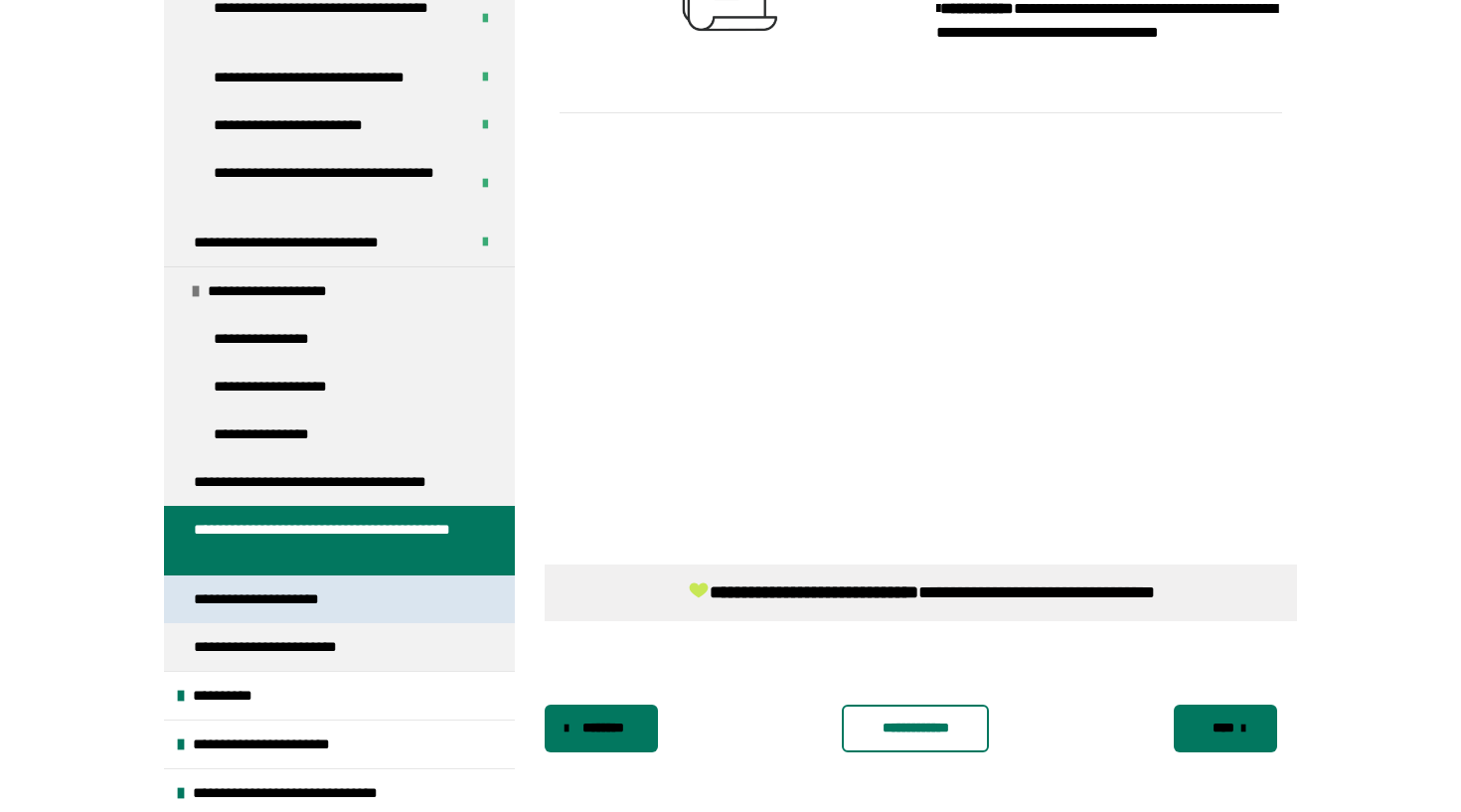 click on "**********" at bounding box center [339, 599] 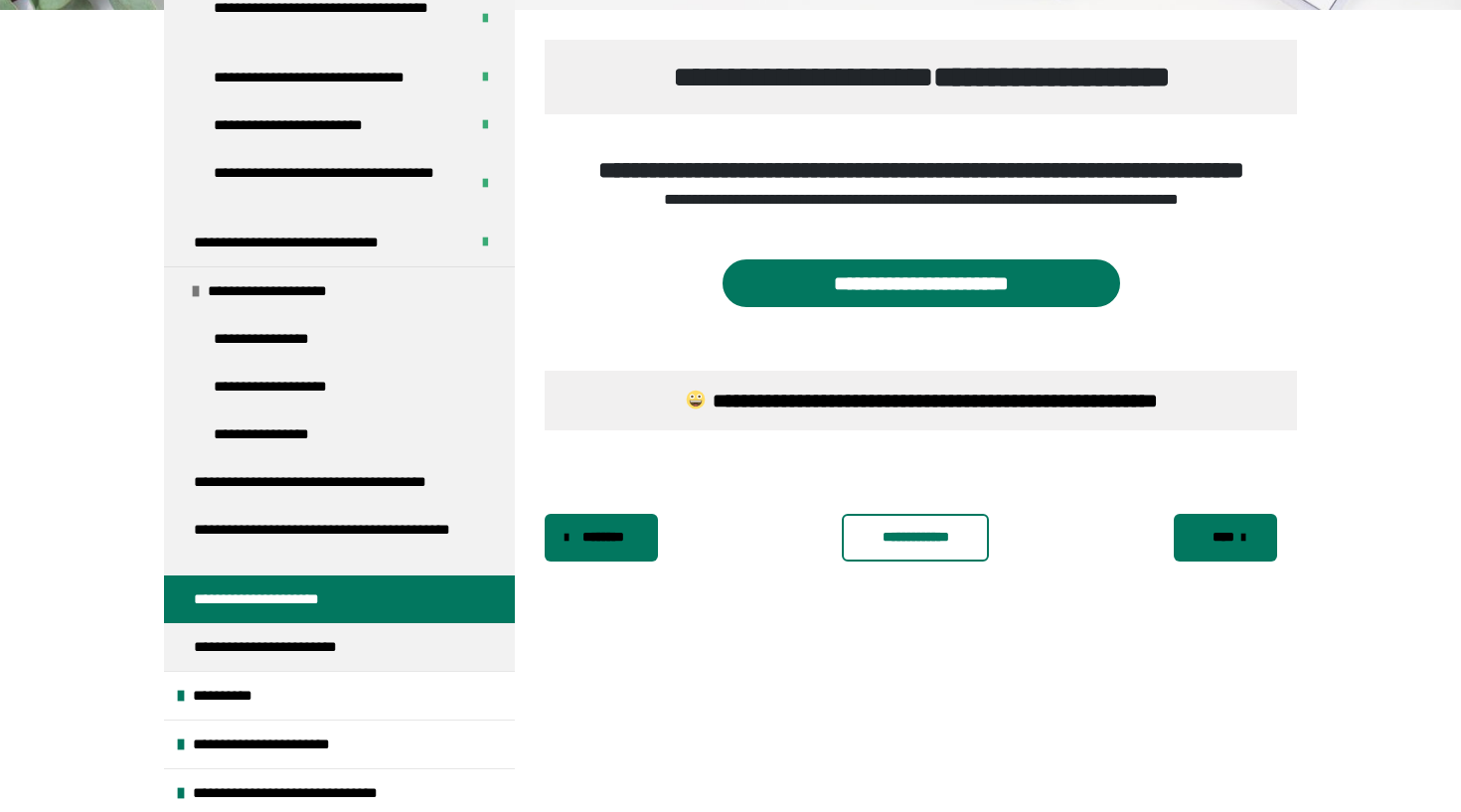 scroll, scrollTop: 338, scrollLeft: 0, axis: vertical 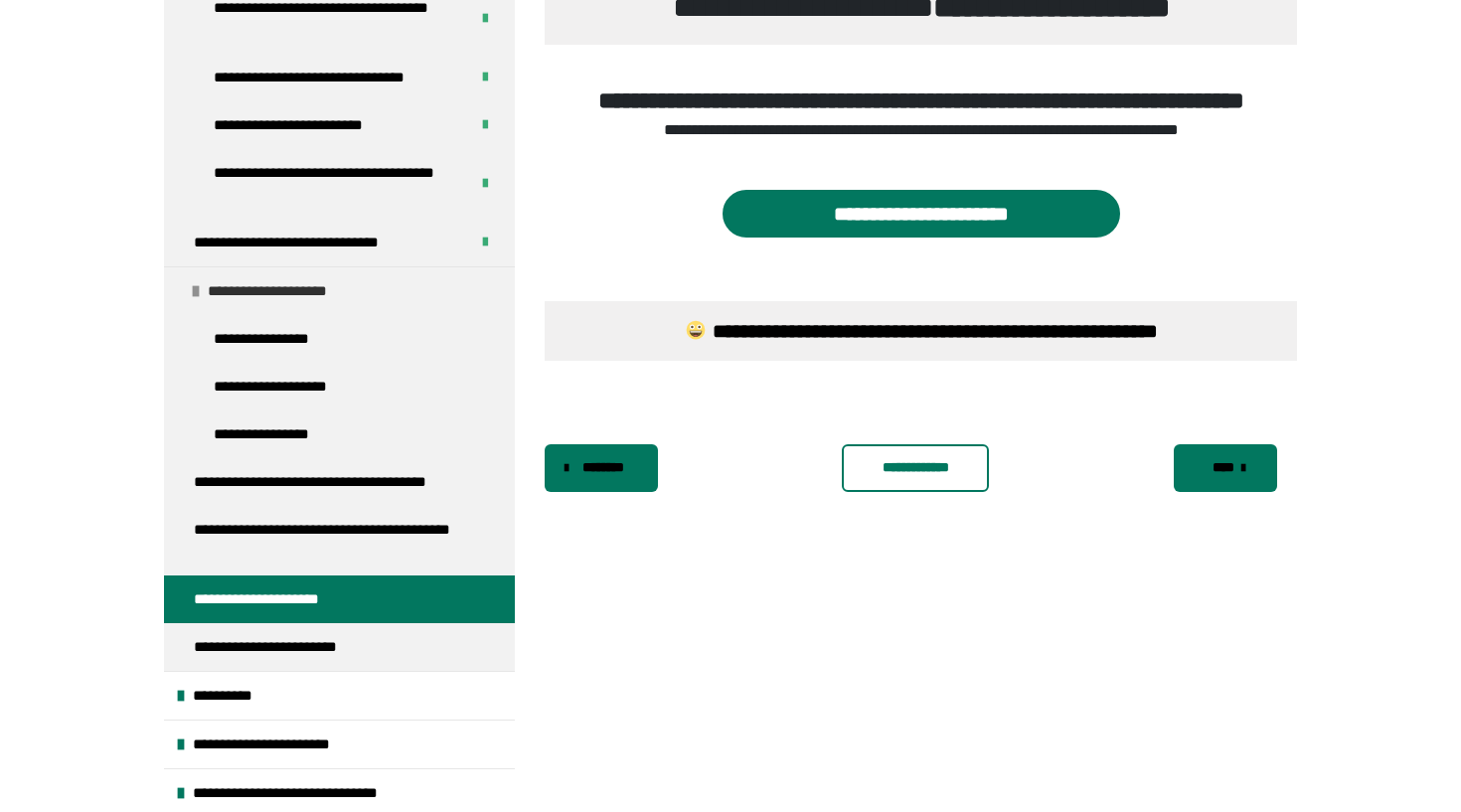 click on "**********" at bounding box center [280, 291] 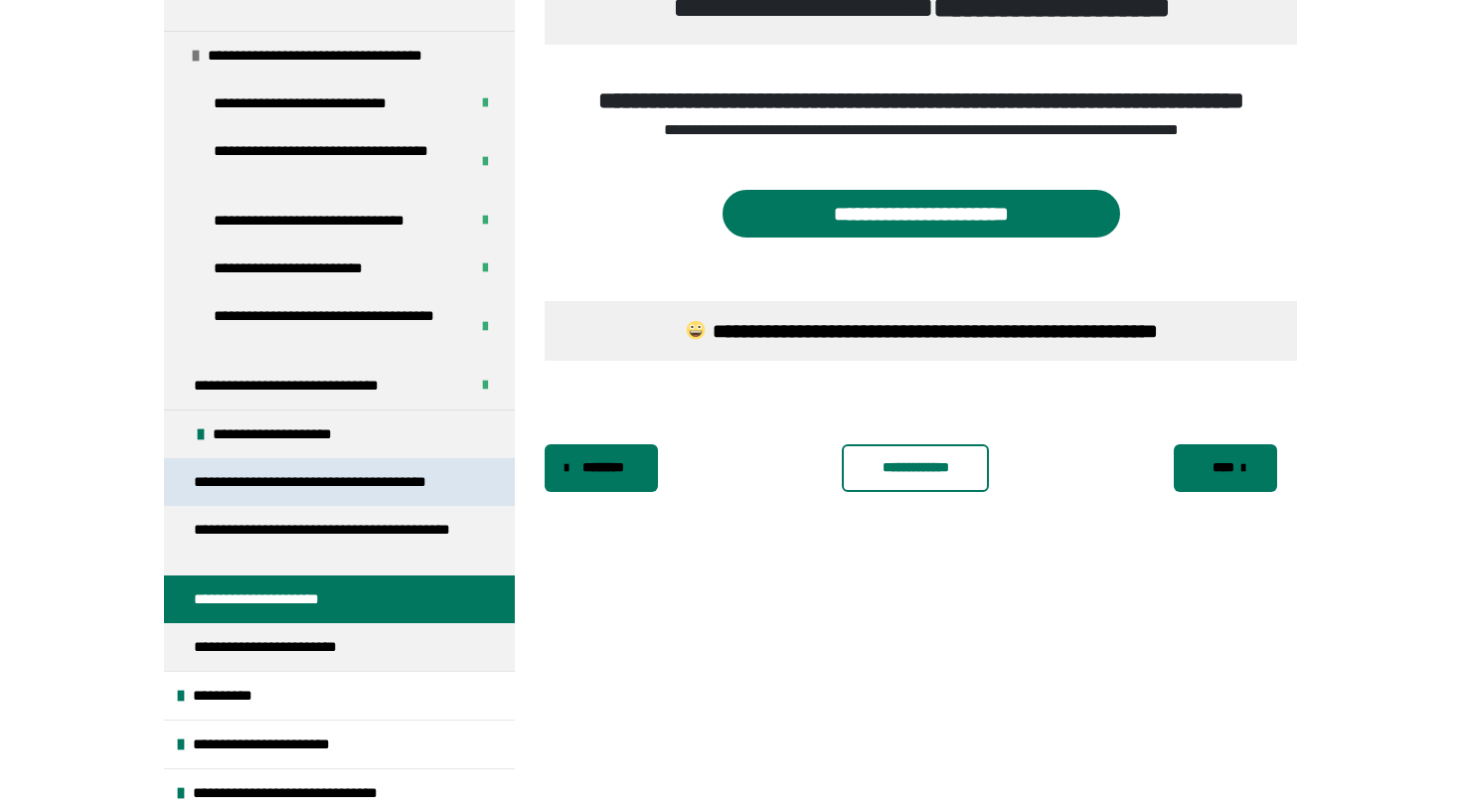 click on "**********" at bounding box center (339, 234) 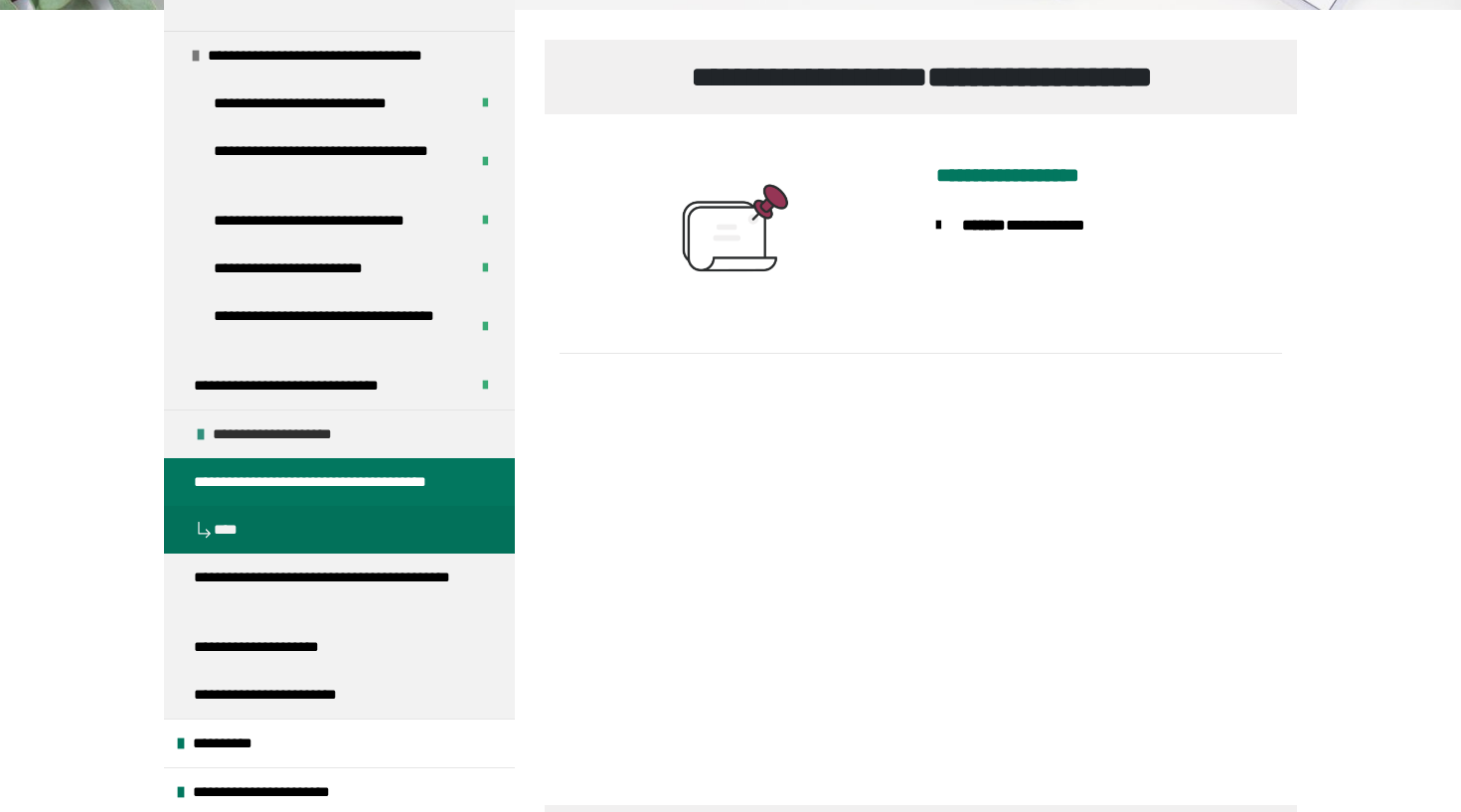 click on "**********" at bounding box center [285, 434] 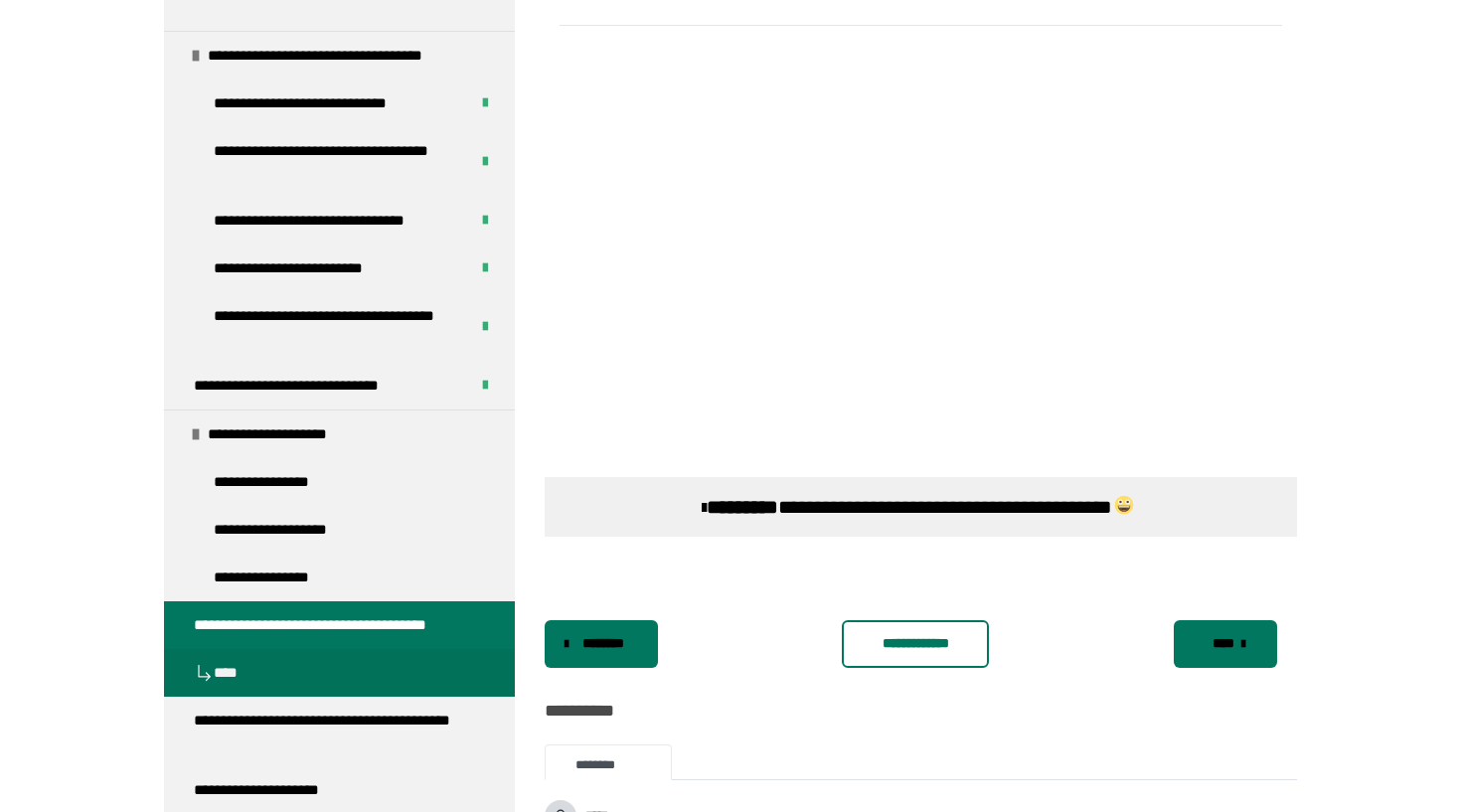 click on "********" at bounding box center (603, 643) 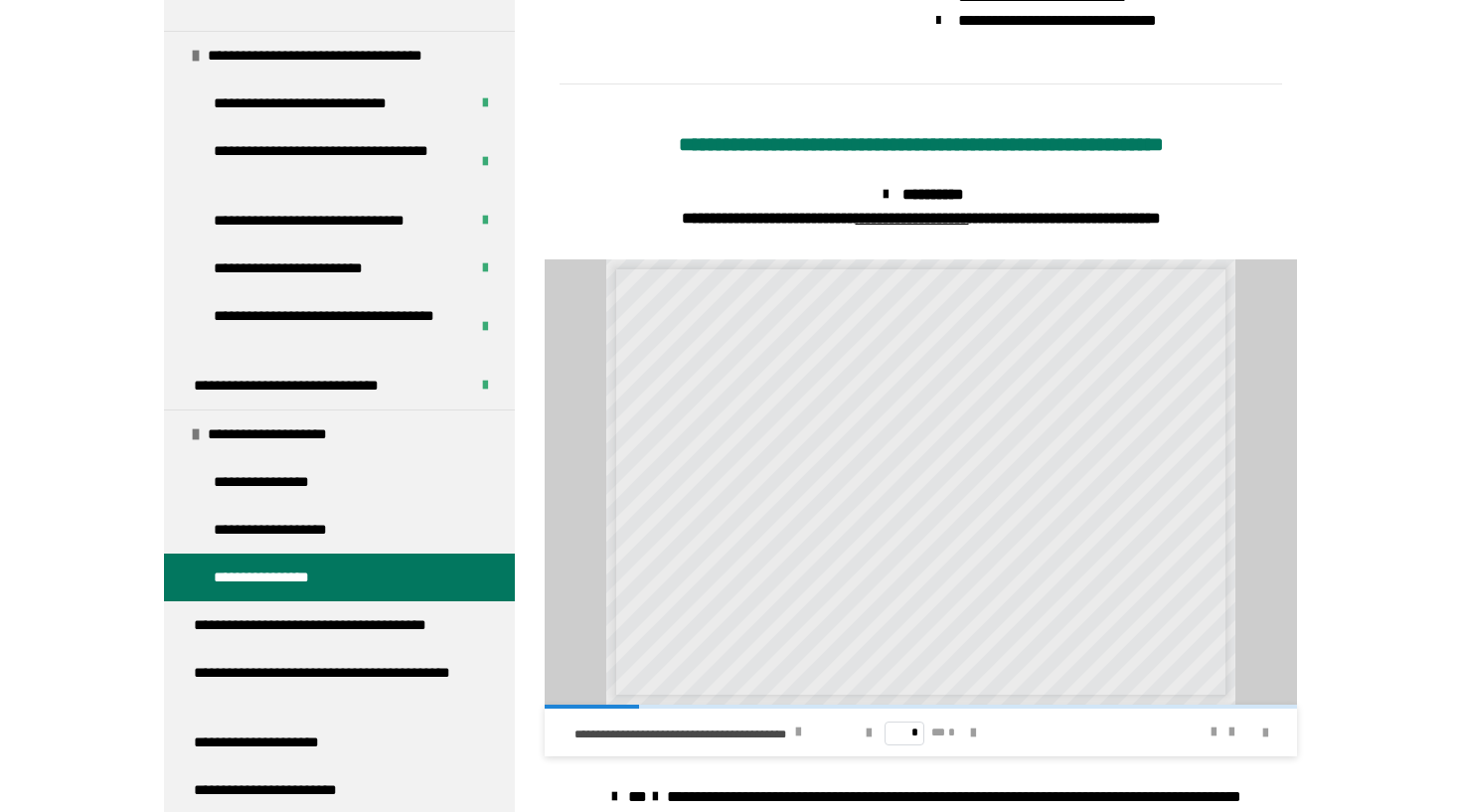 scroll, scrollTop: 802, scrollLeft: 0, axis: vertical 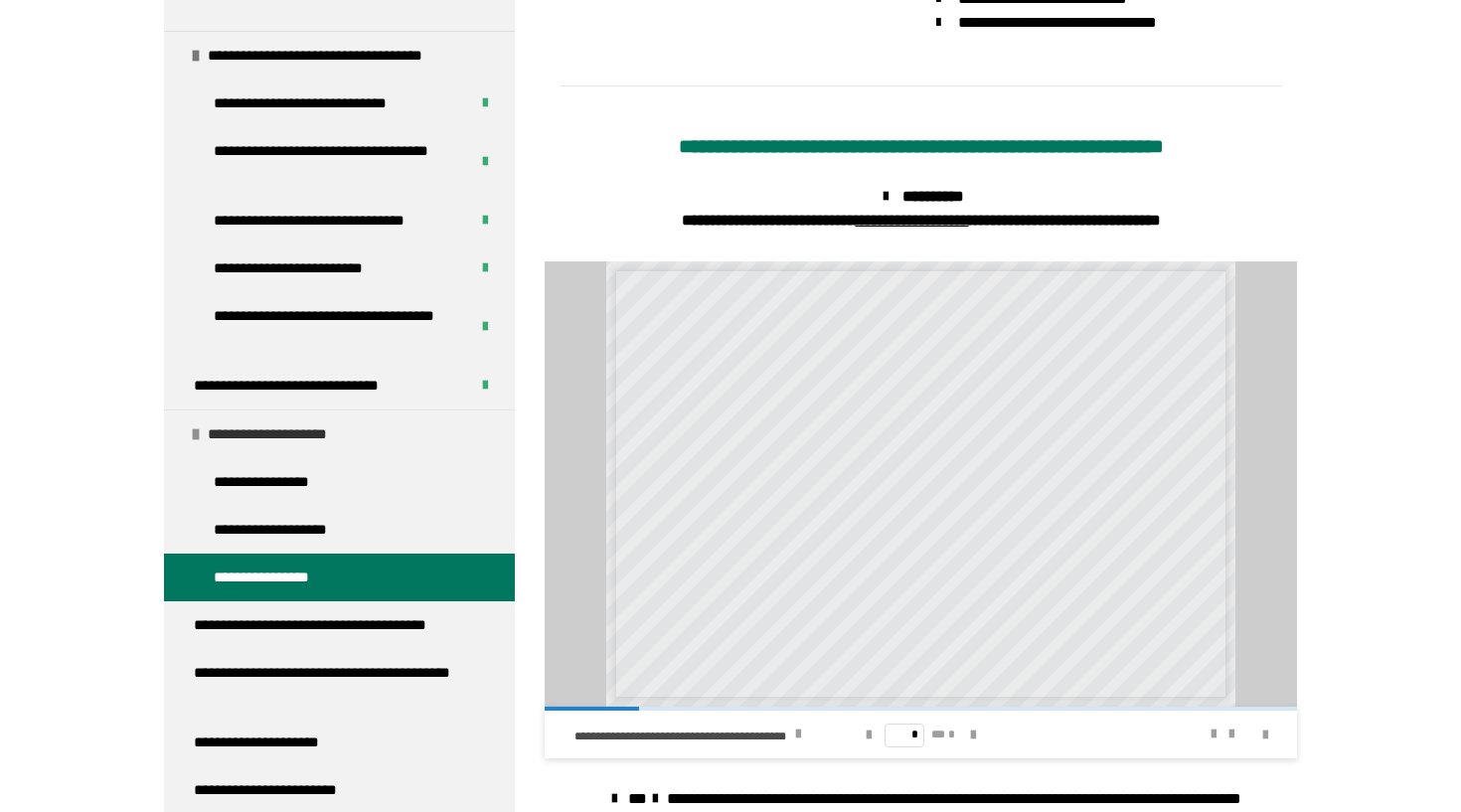 click on "**********" at bounding box center [339, 433] 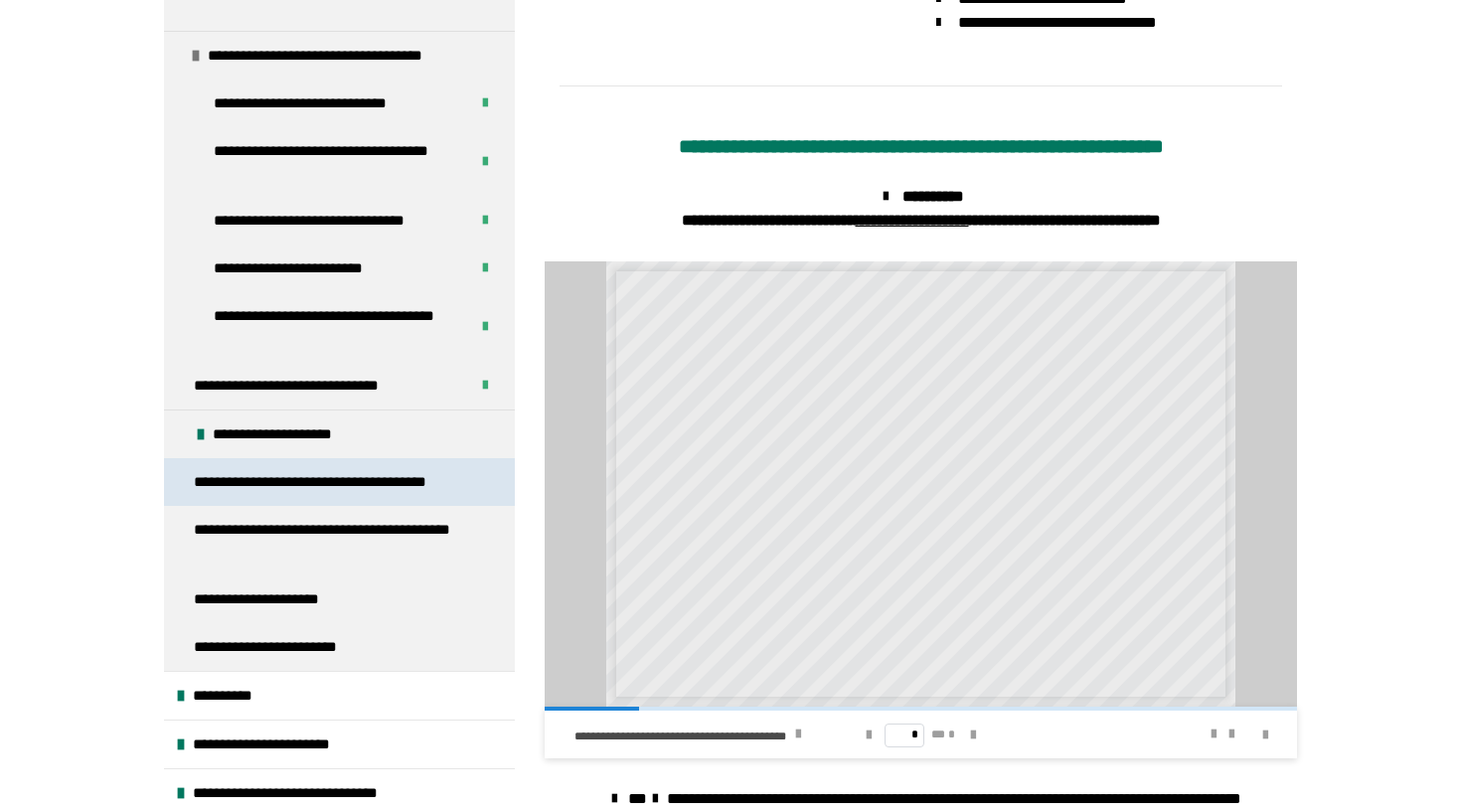 click on "**********" at bounding box center (327, 482) 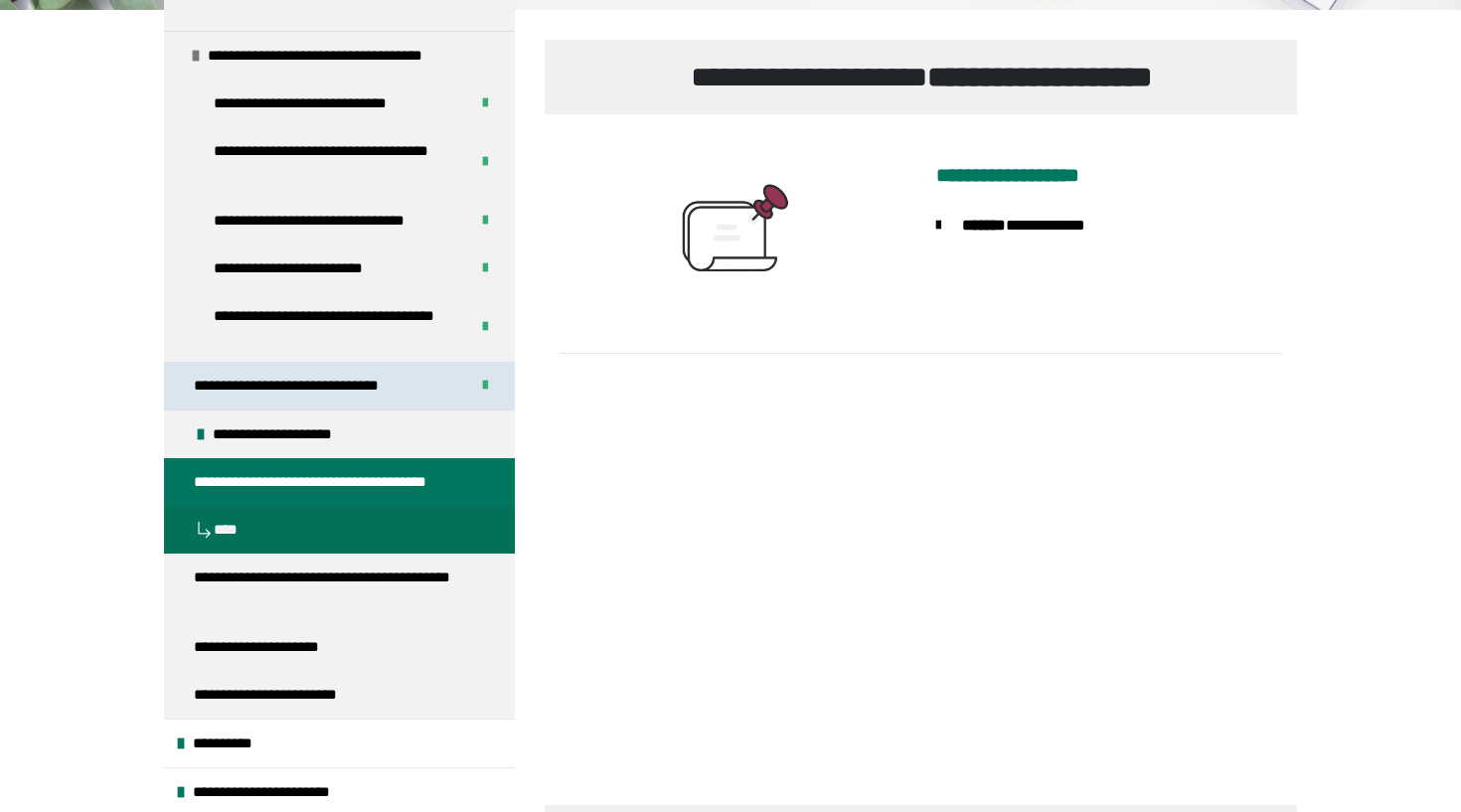 click on "**********" at bounding box center [293, 386] 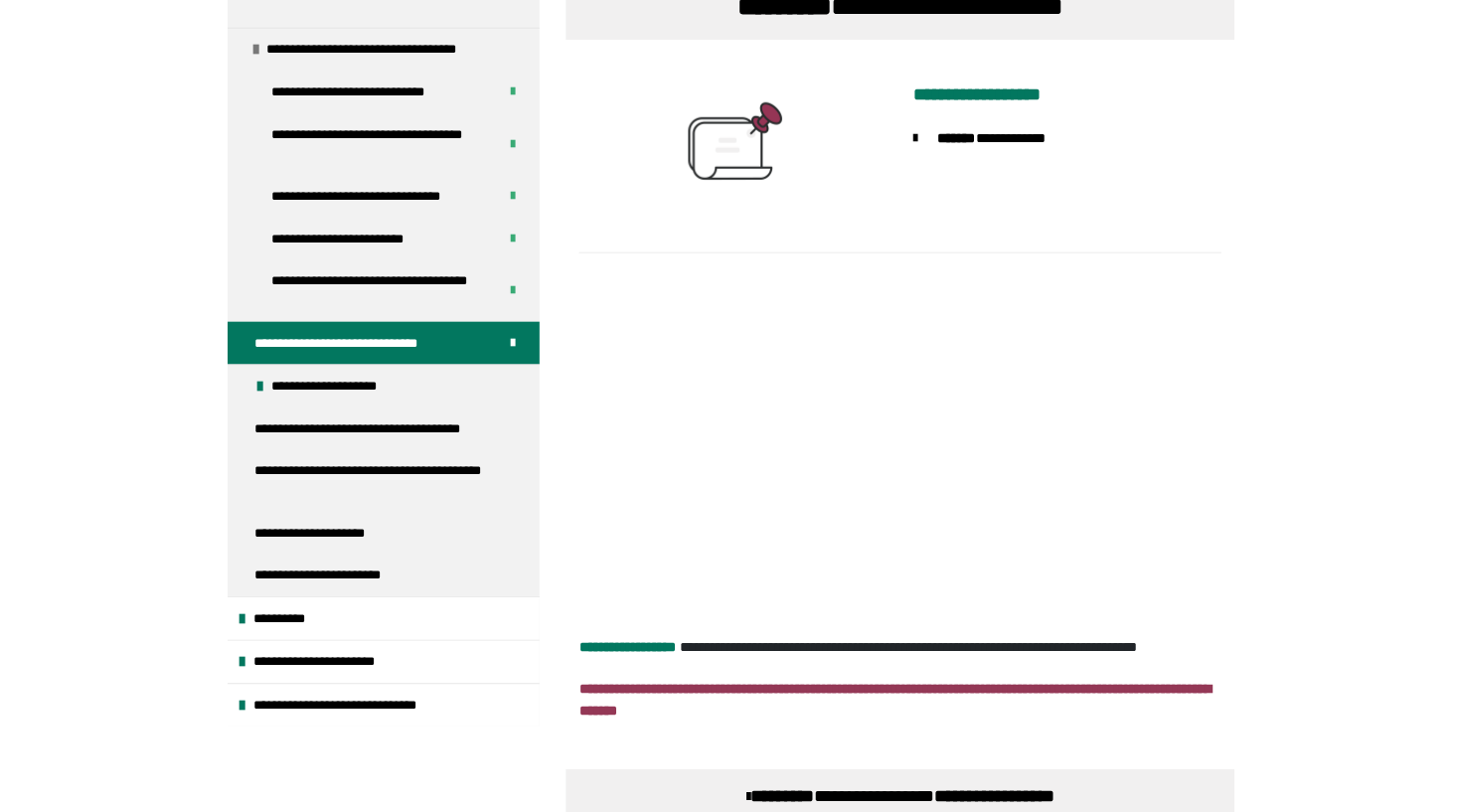 scroll, scrollTop: 621, scrollLeft: 0, axis: vertical 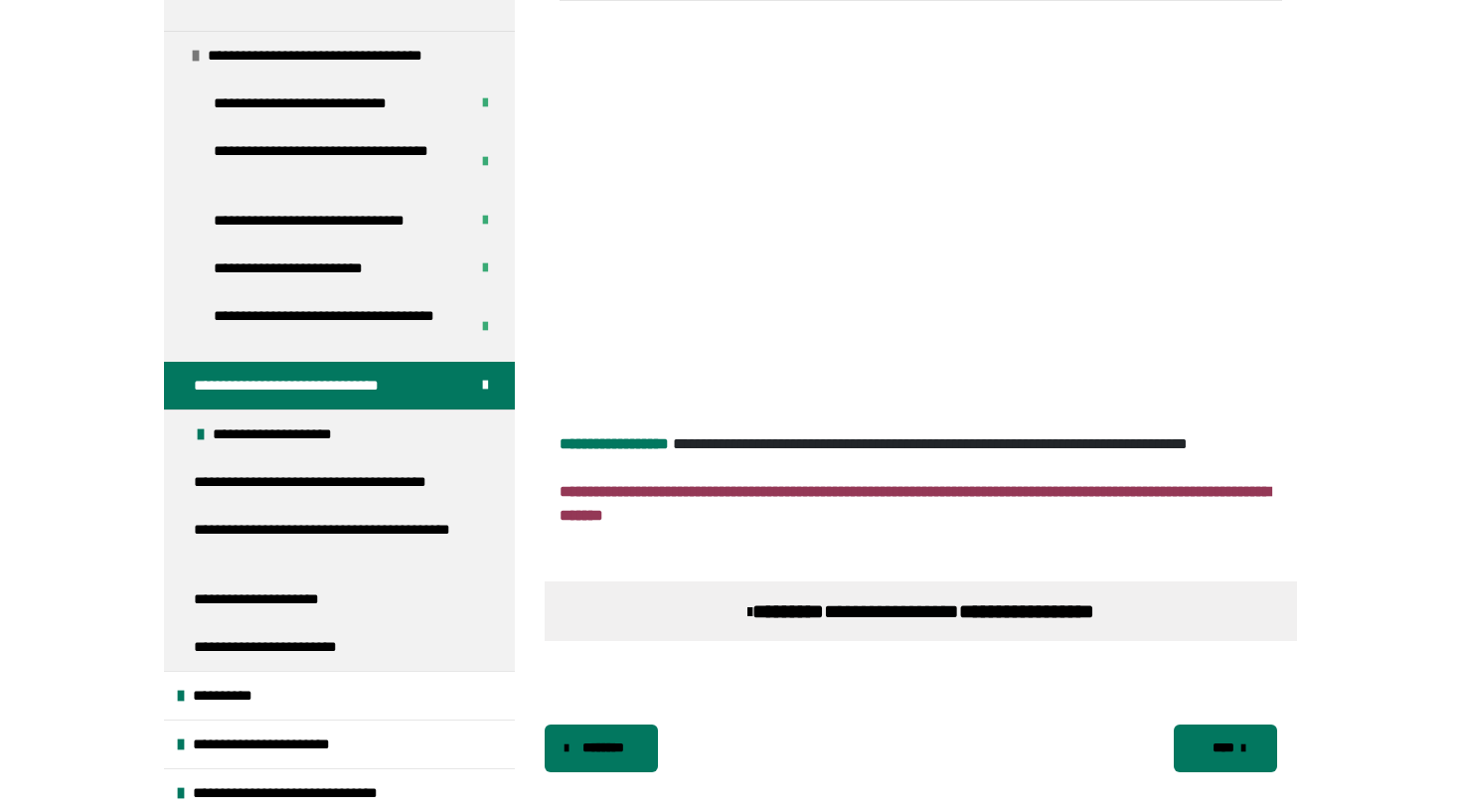 click on "****" at bounding box center [1223, 747] 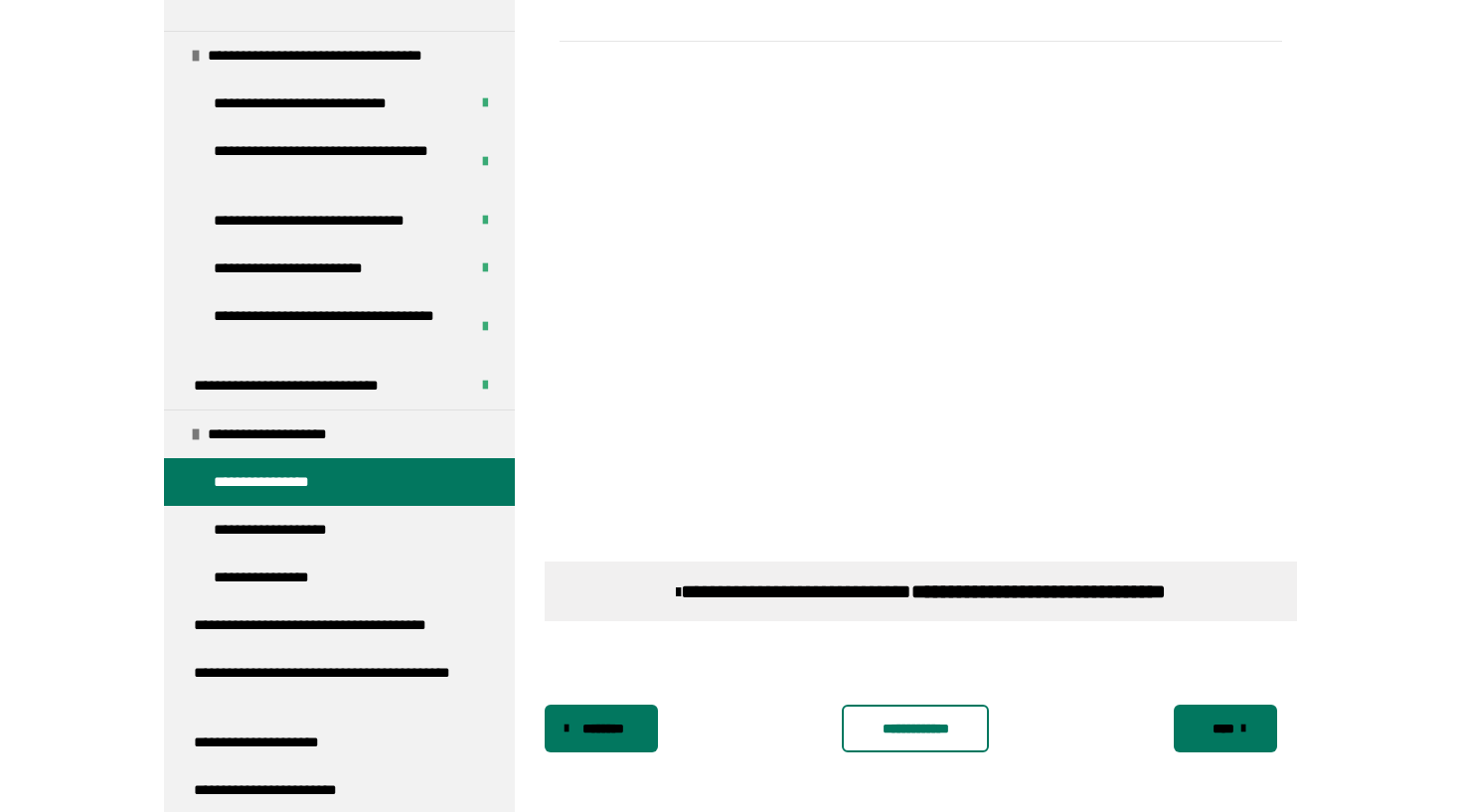 scroll, scrollTop: 999, scrollLeft: 0, axis: vertical 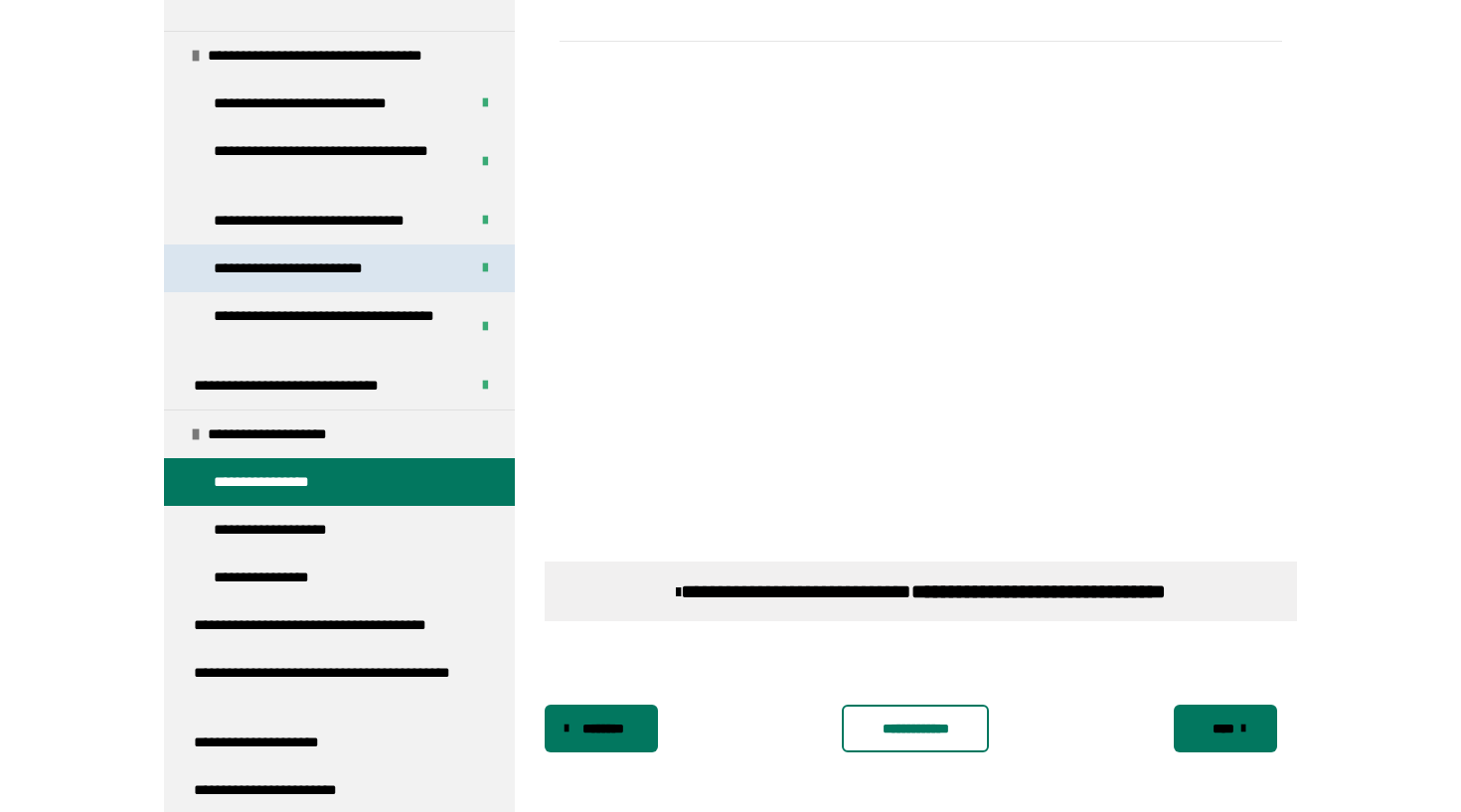 click on "**********" at bounding box center [339, 268] 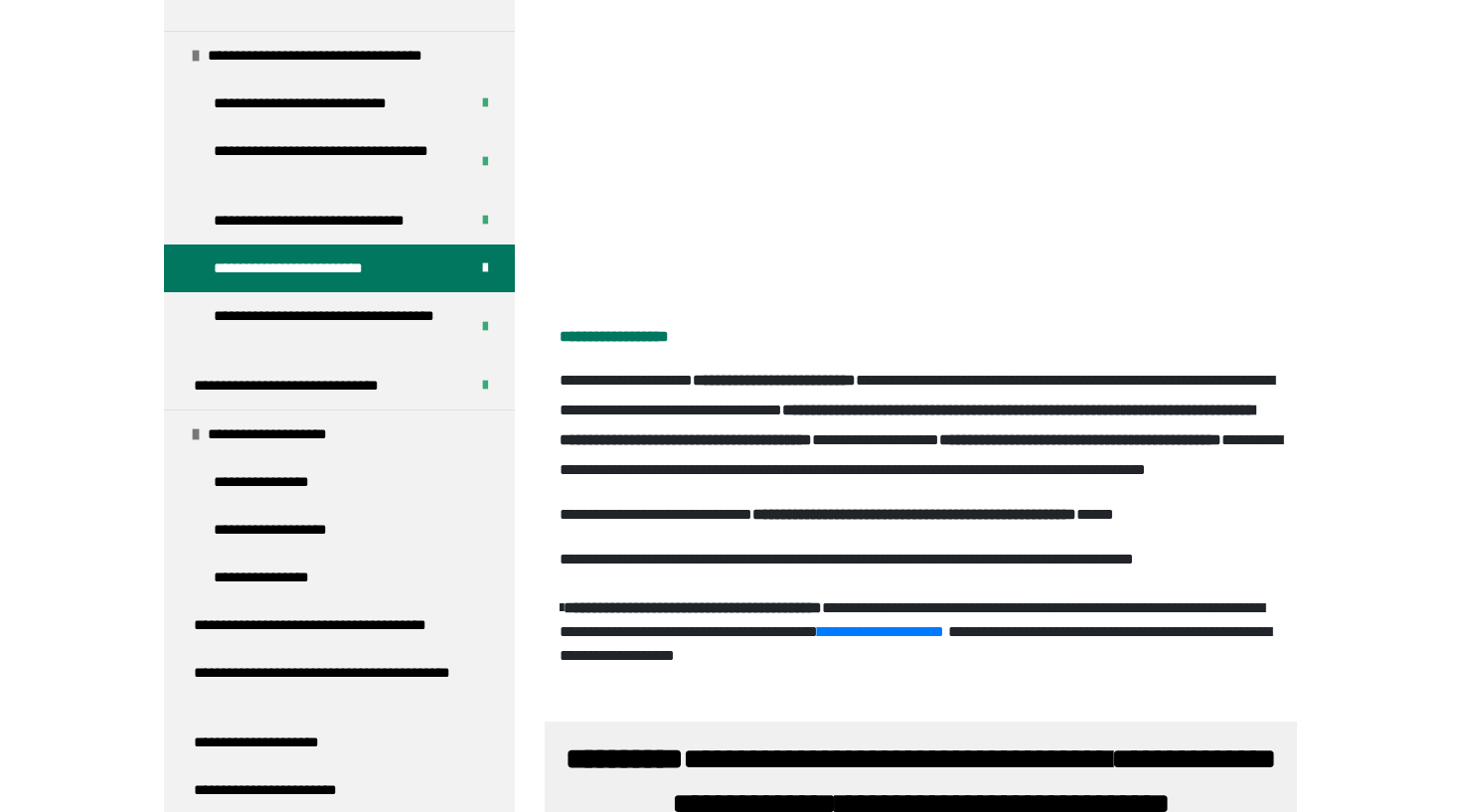 scroll, scrollTop: 849, scrollLeft: 0, axis: vertical 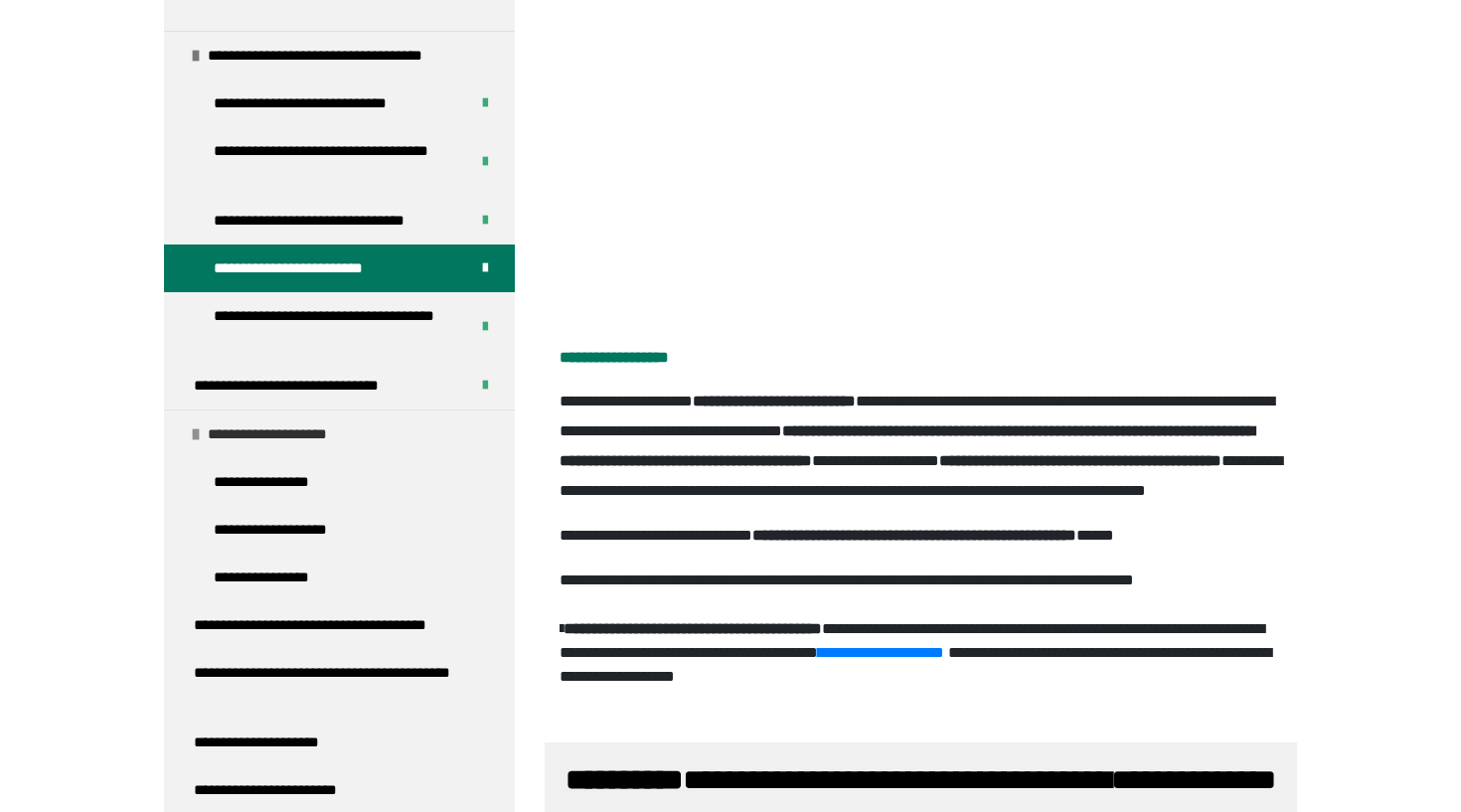 click on "**********" at bounding box center [339, 433] 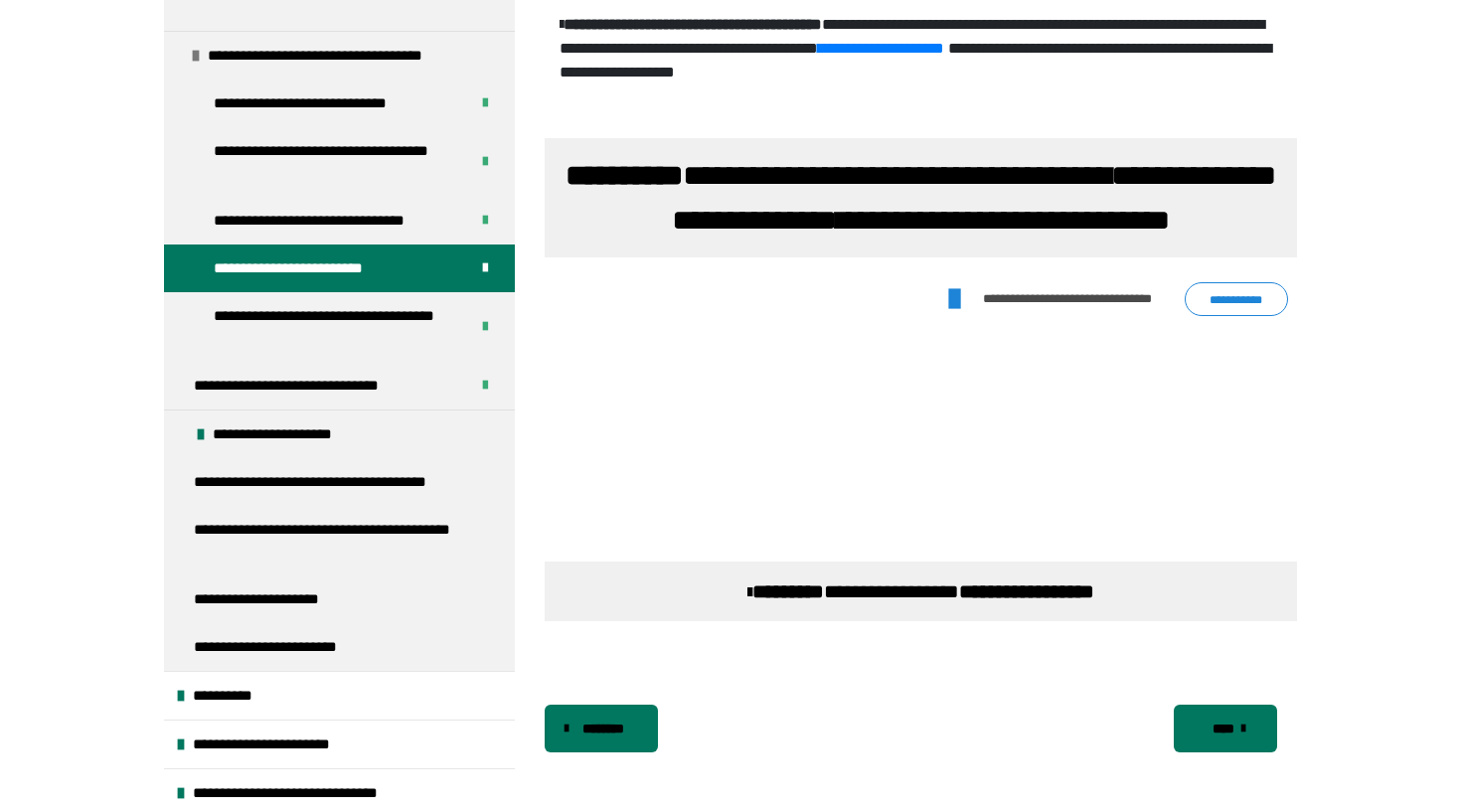 scroll, scrollTop: 1590, scrollLeft: 0, axis: vertical 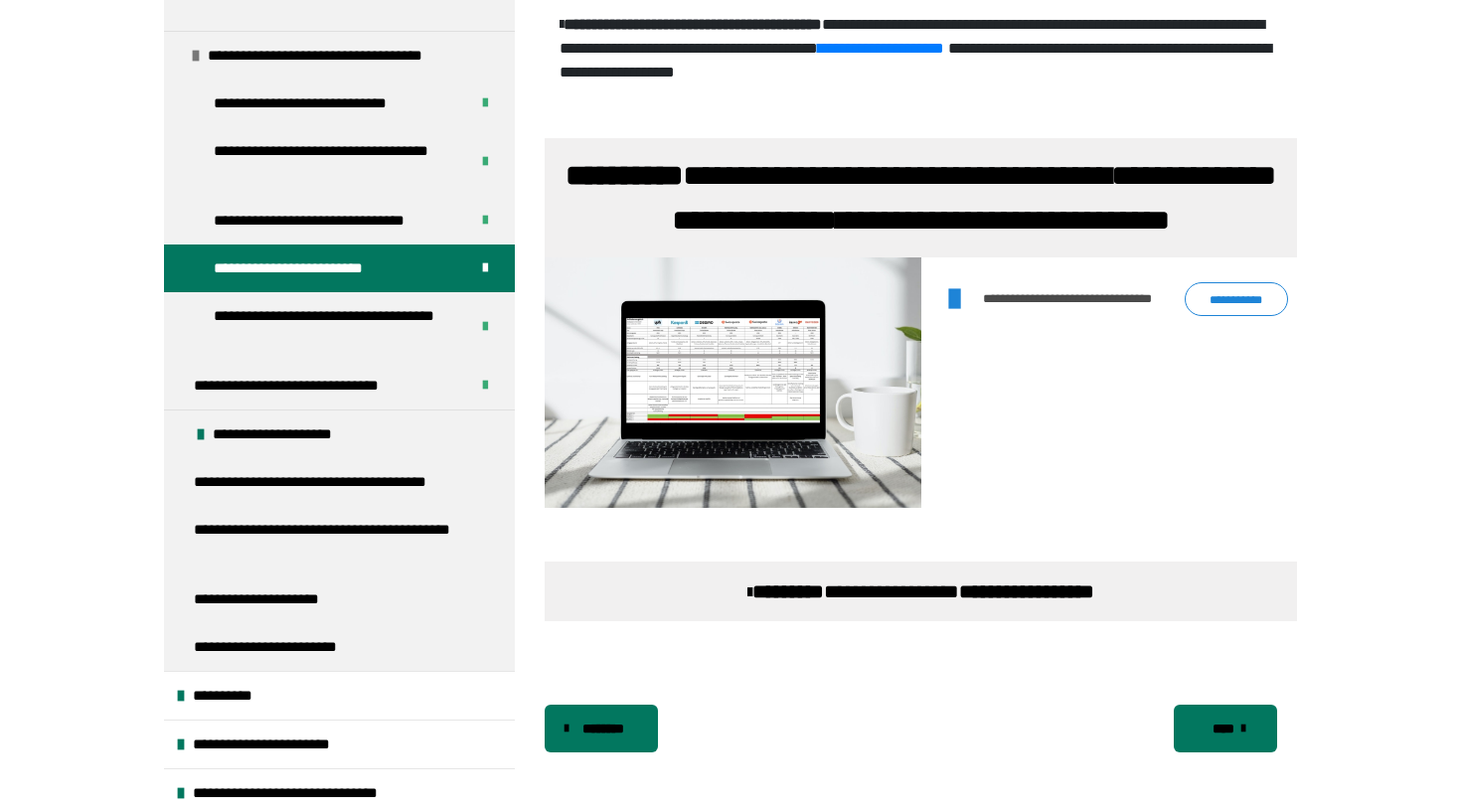 click on "**********" at bounding box center (1236, 299) 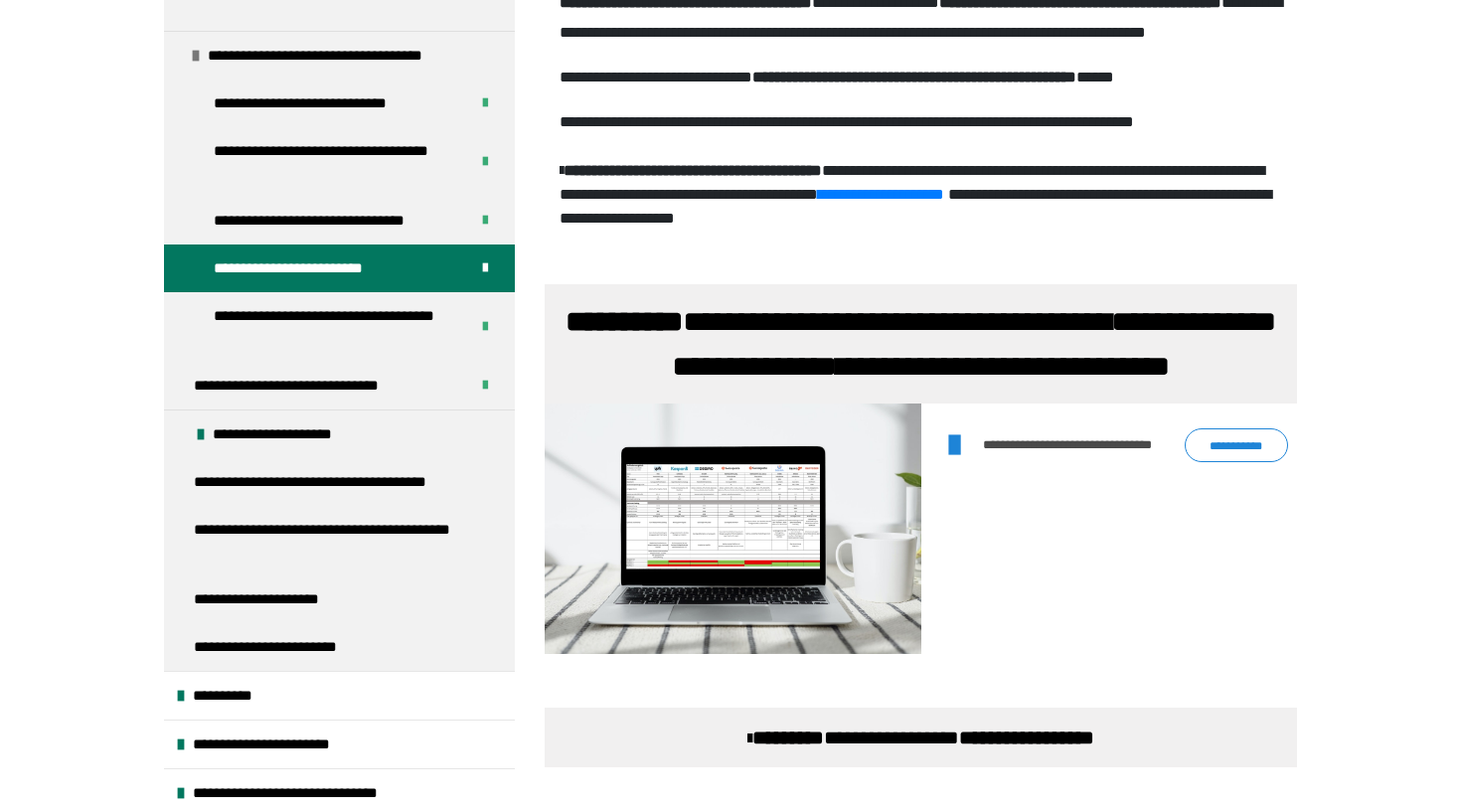 scroll, scrollTop: 1306, scrollLeft: 0, axis: vertical 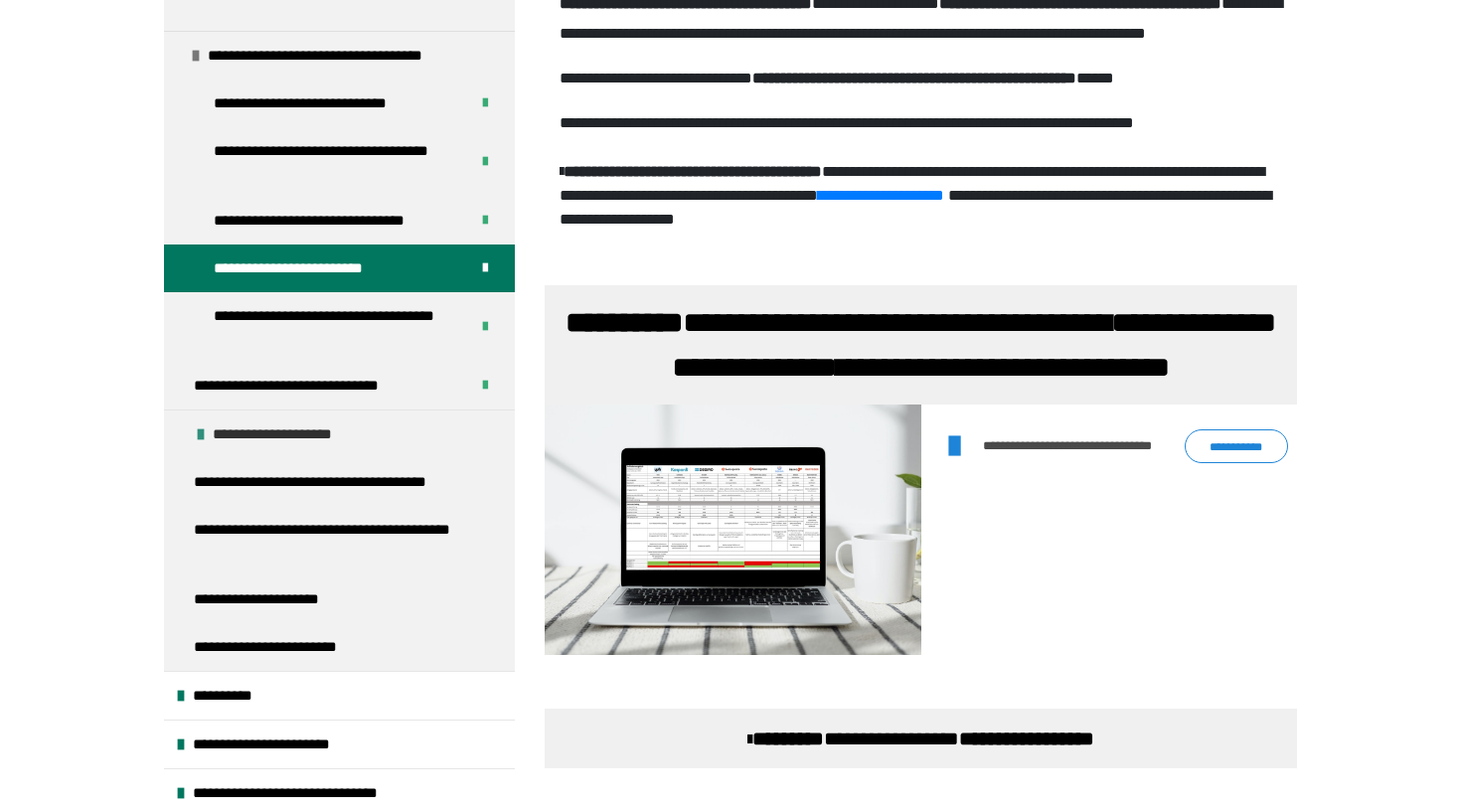 click on "**********" at bounding box center [285, 434] 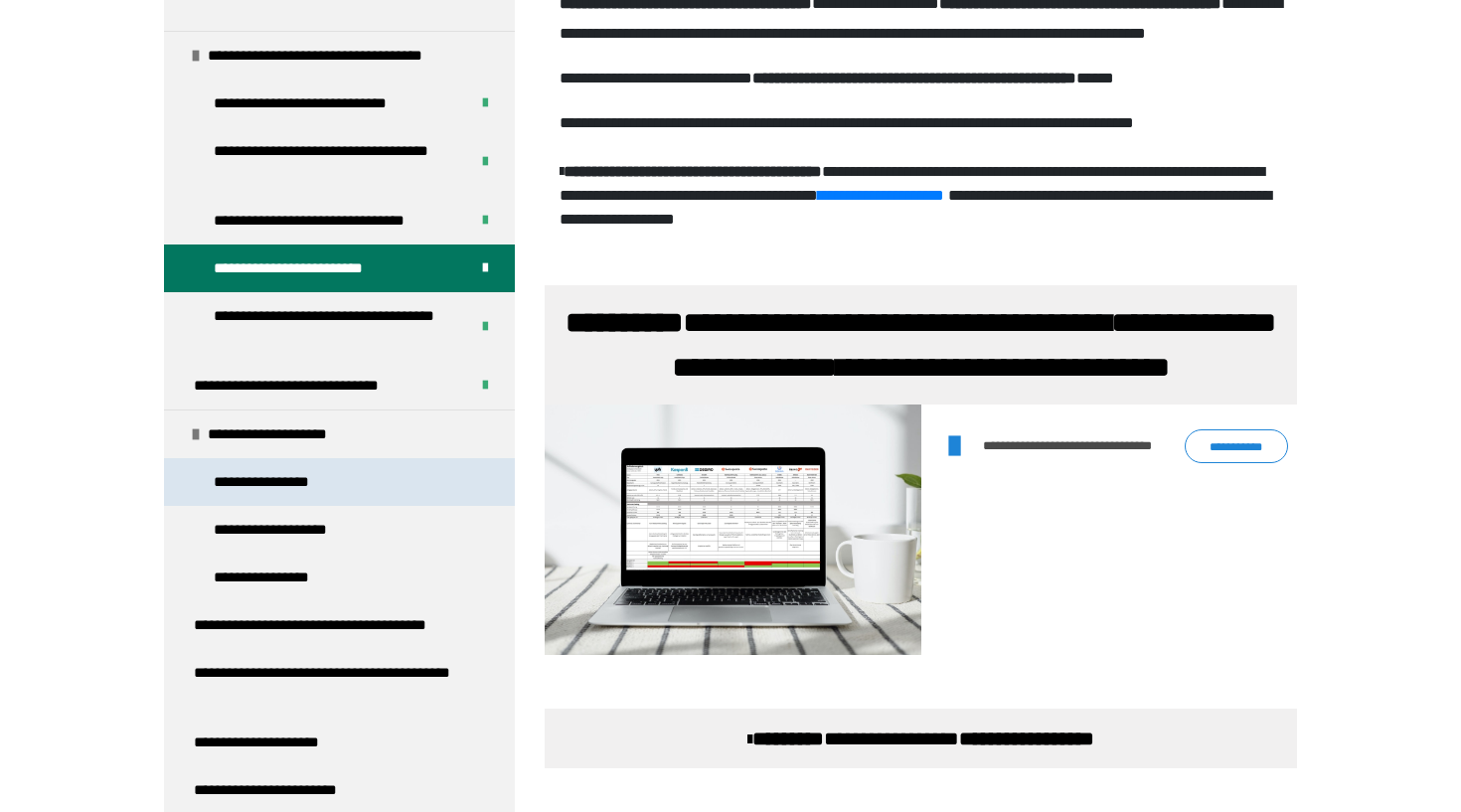 click on "**********" at bounding box center [282, 482] 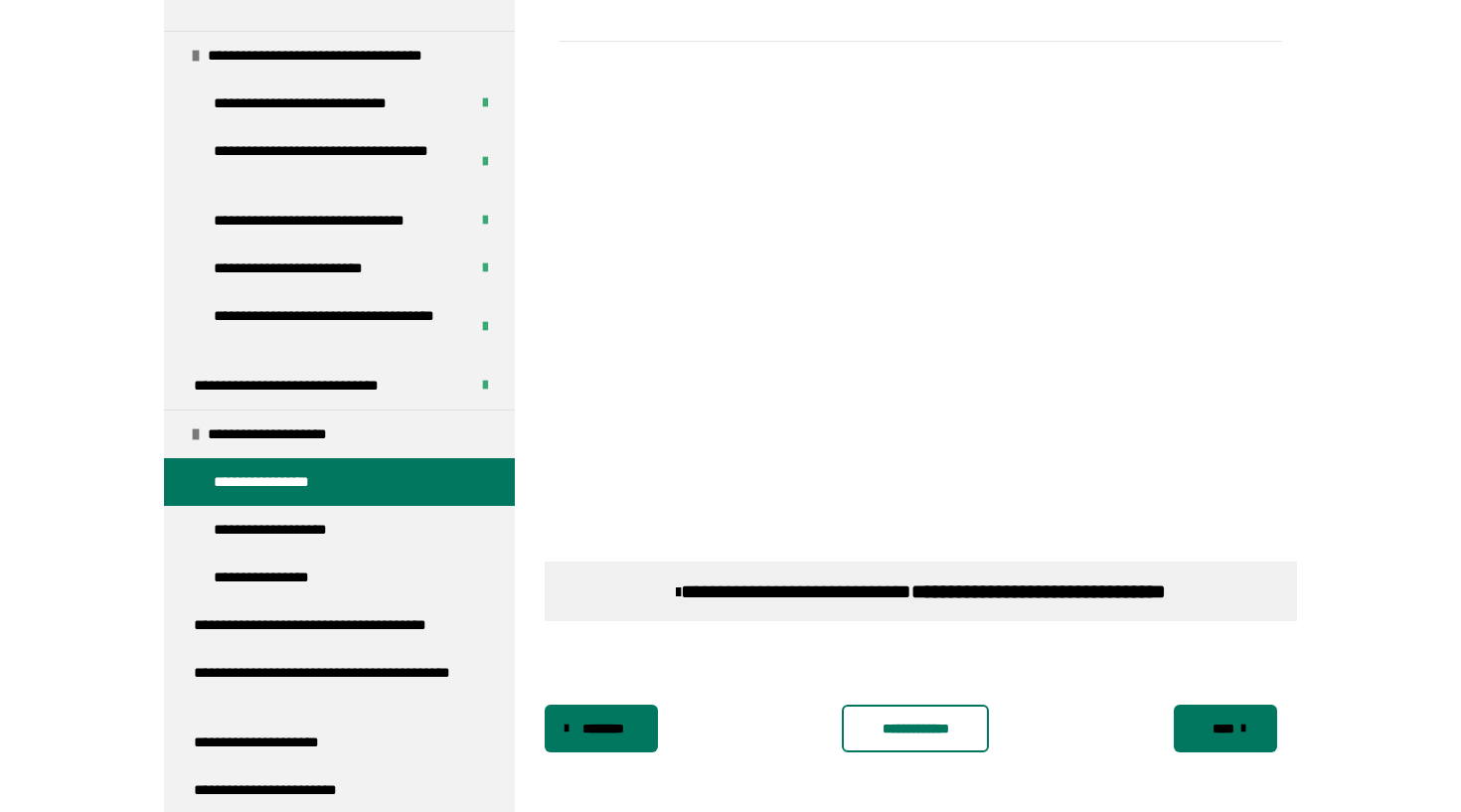 scroll, scrollTop: 1112, scrollLeft: 0, axis: vertical 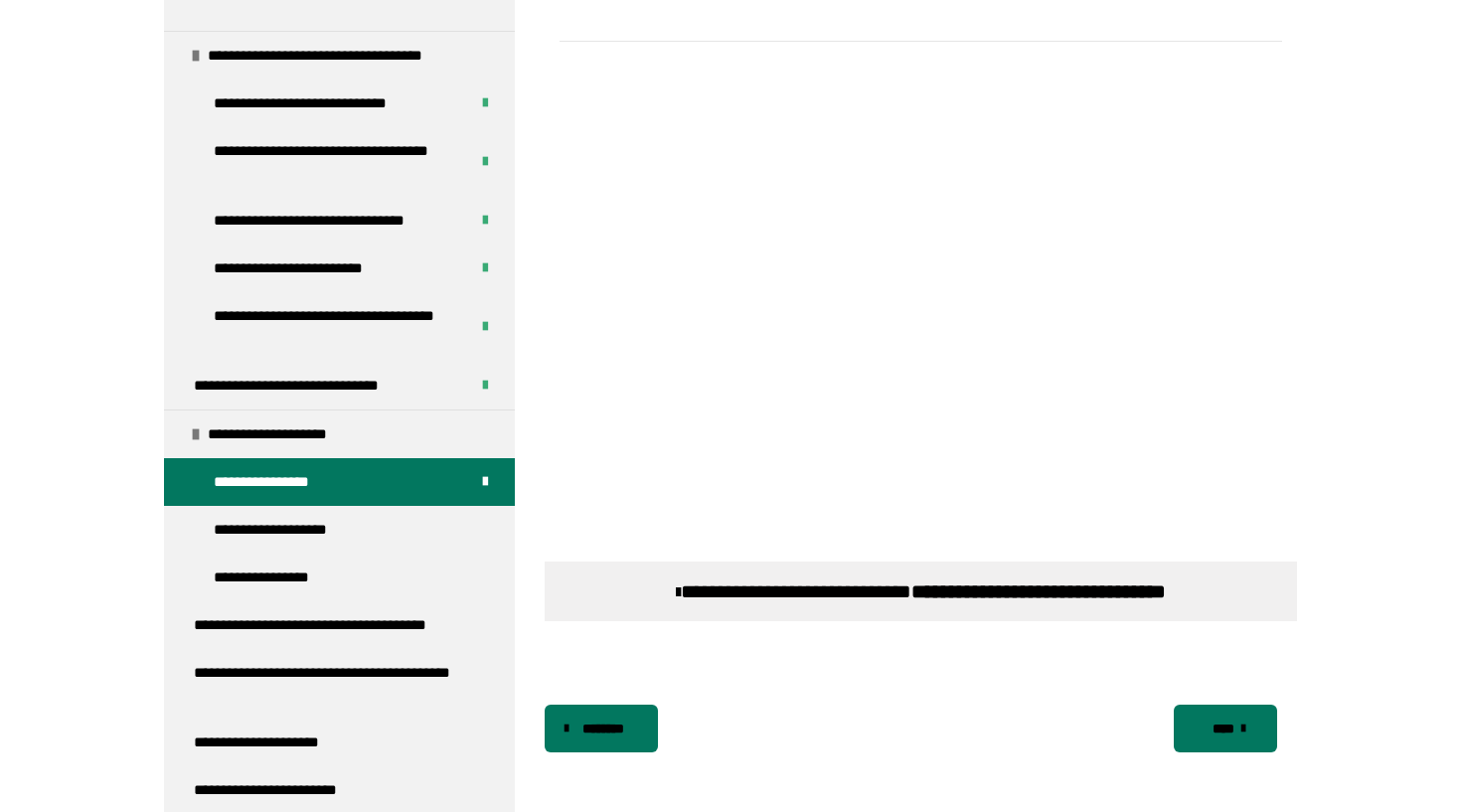 click on "**********" at bounding box center [920, 591] 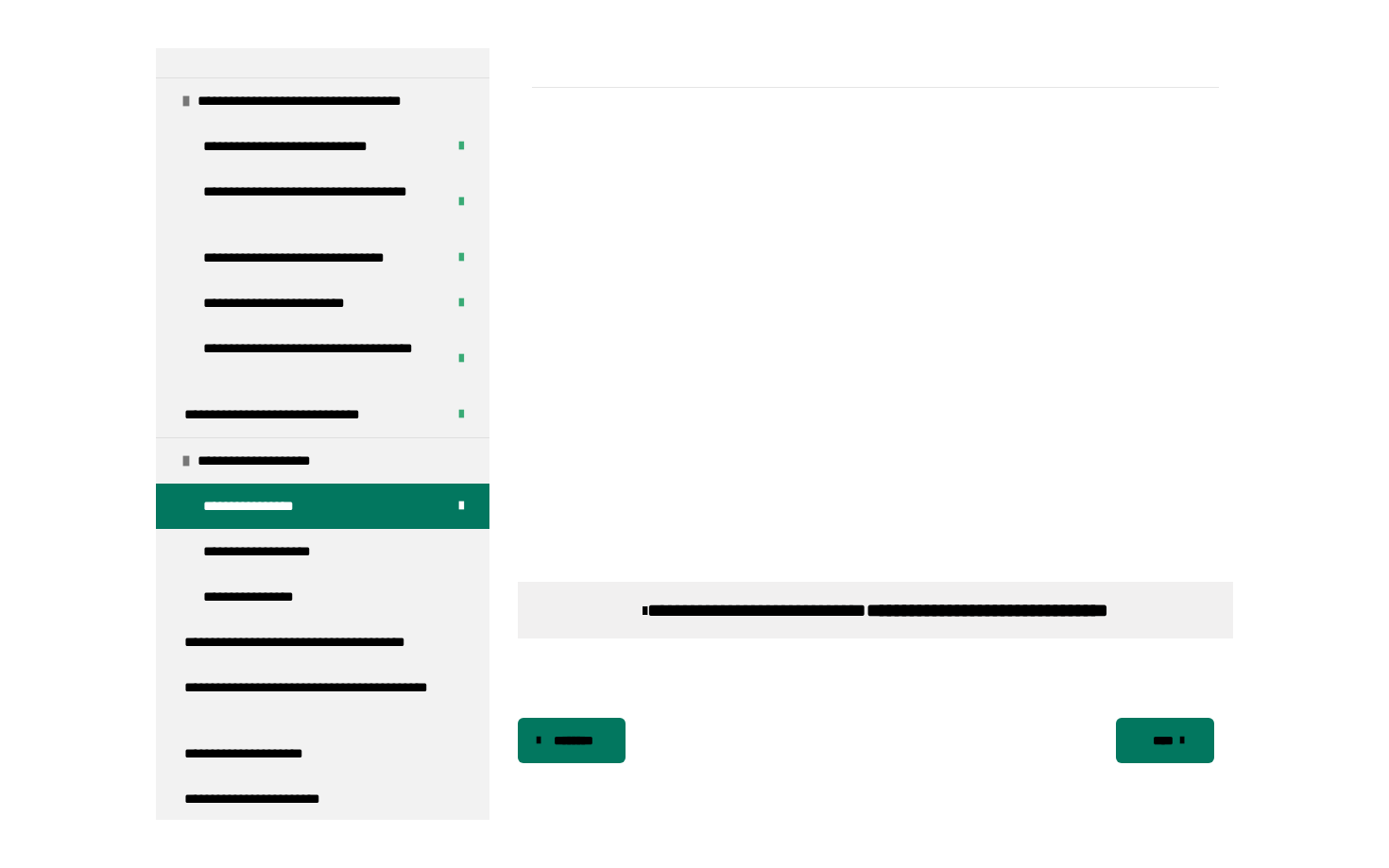 scroll, scrollTop: 616, scrollLeft: 0, axis: vertical 